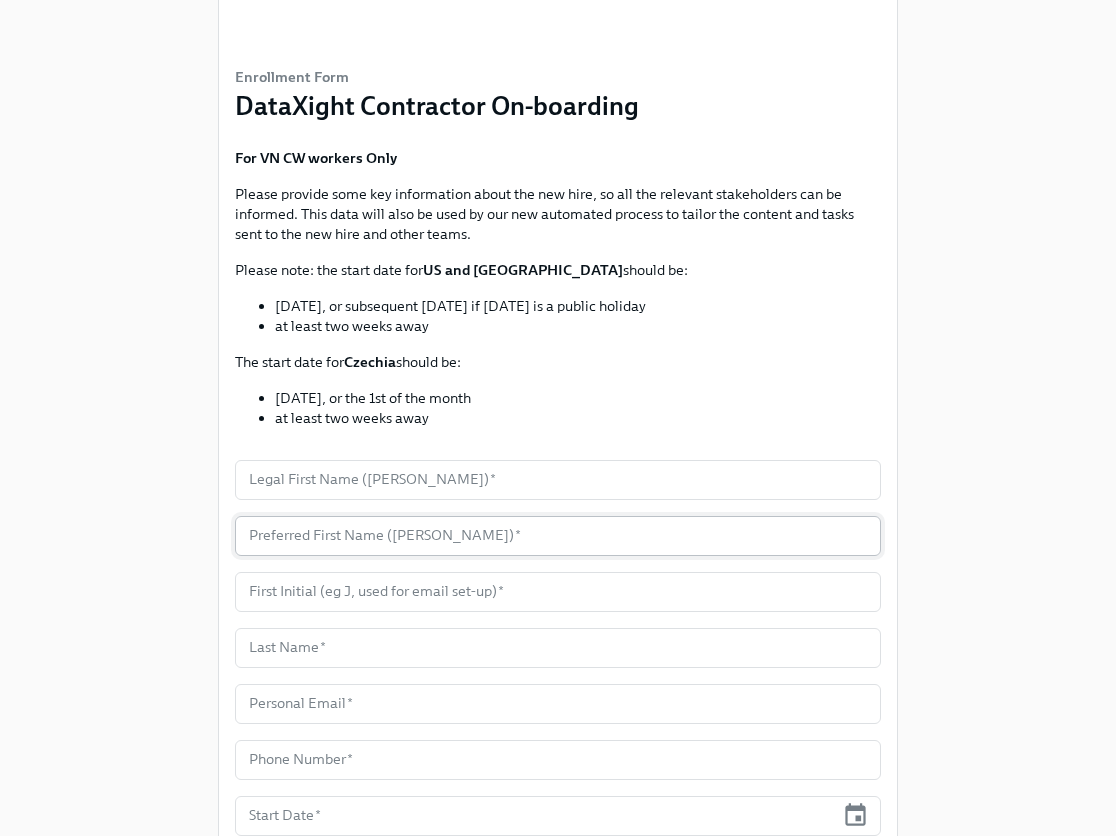 scroll, scrollTop: 202, scrollLeft: 0, axis: vertical 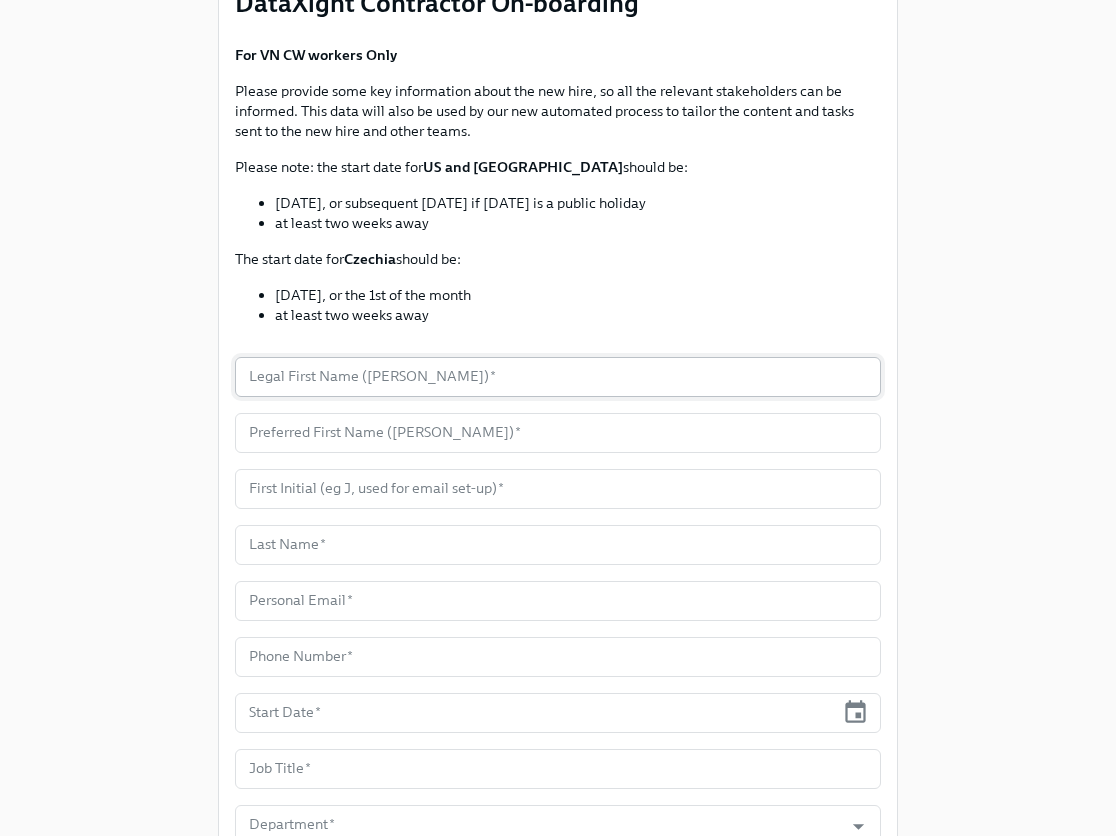 click at bounding box center (558, 377) 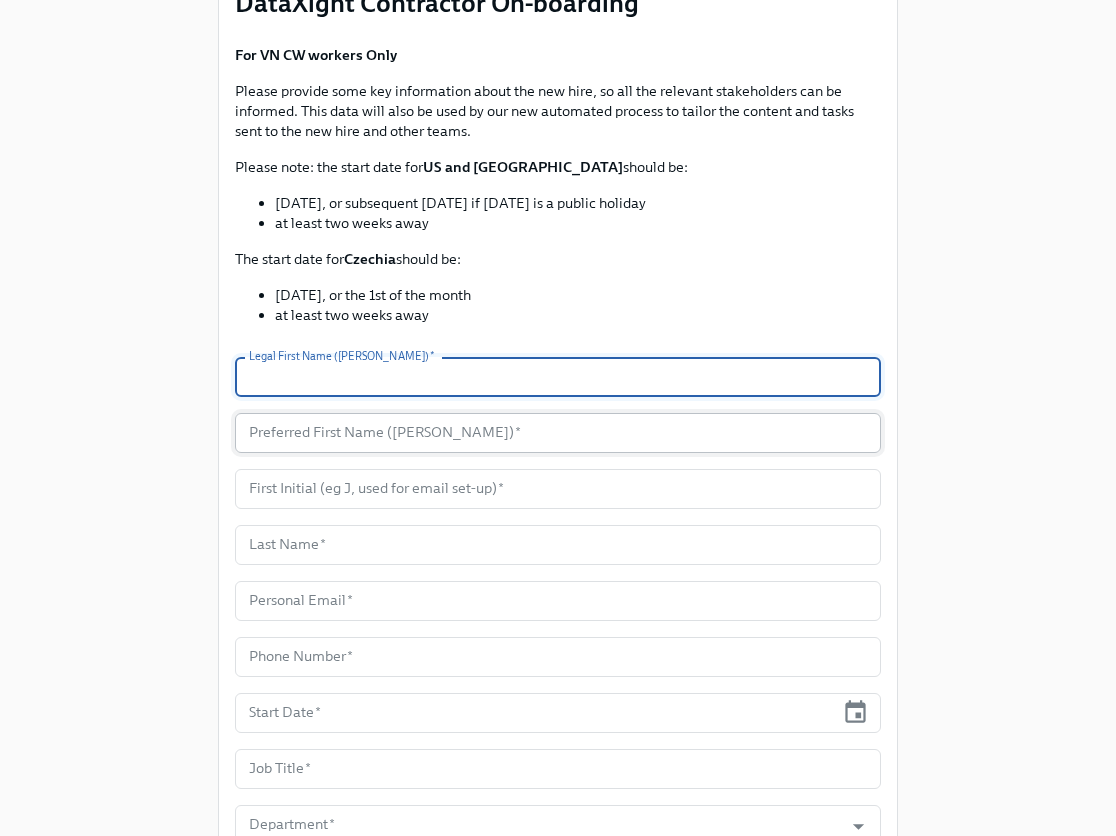 paste on "Nam" 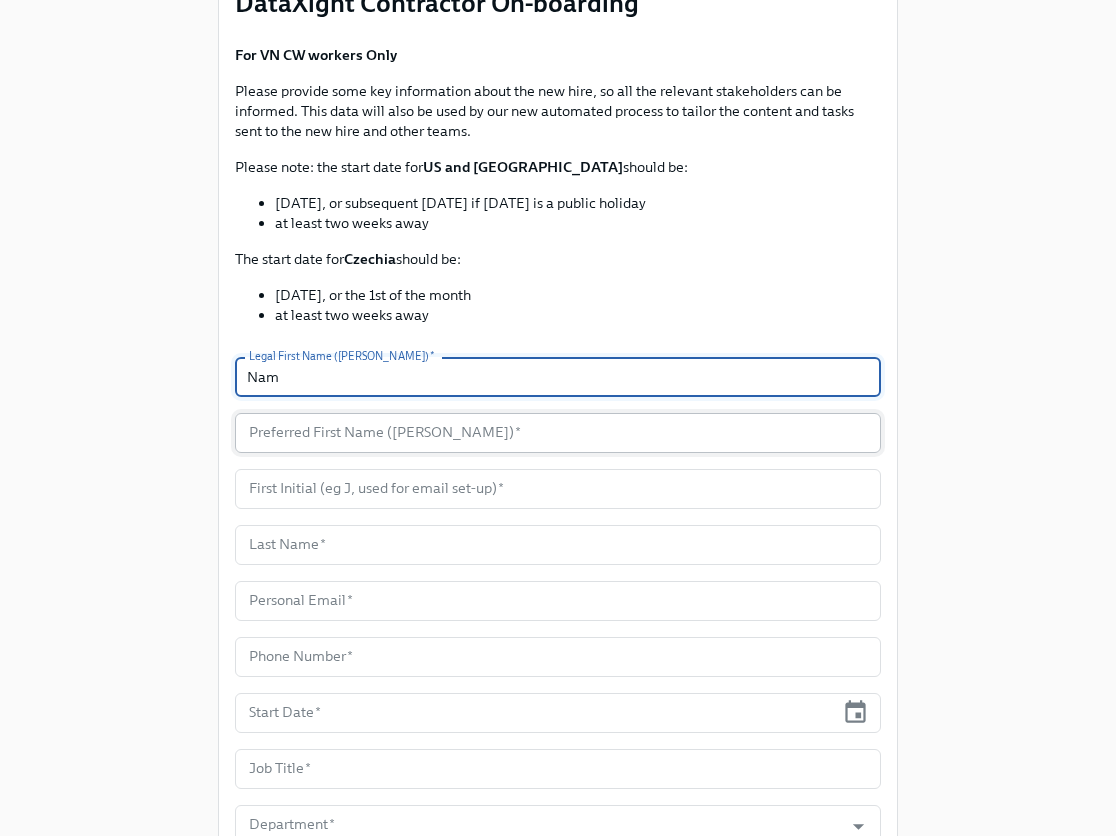 type on "Nam" 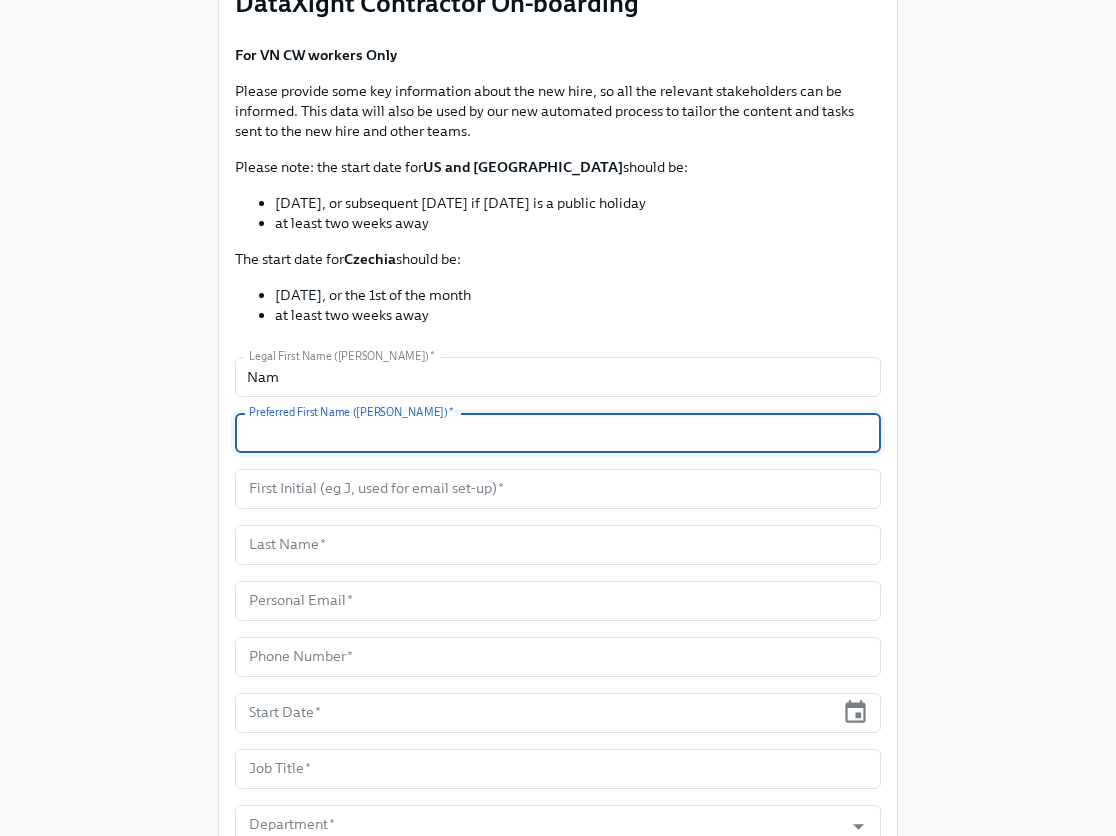 paste on "Nam" 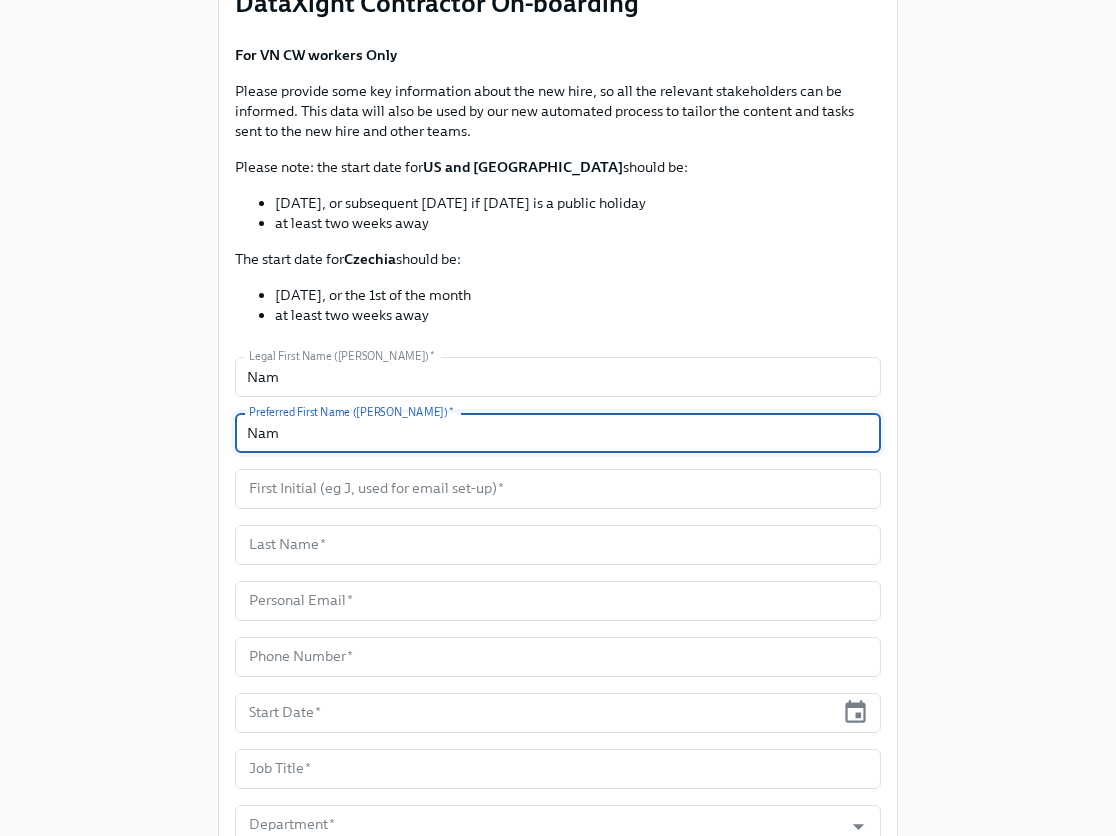 type on "Nam" 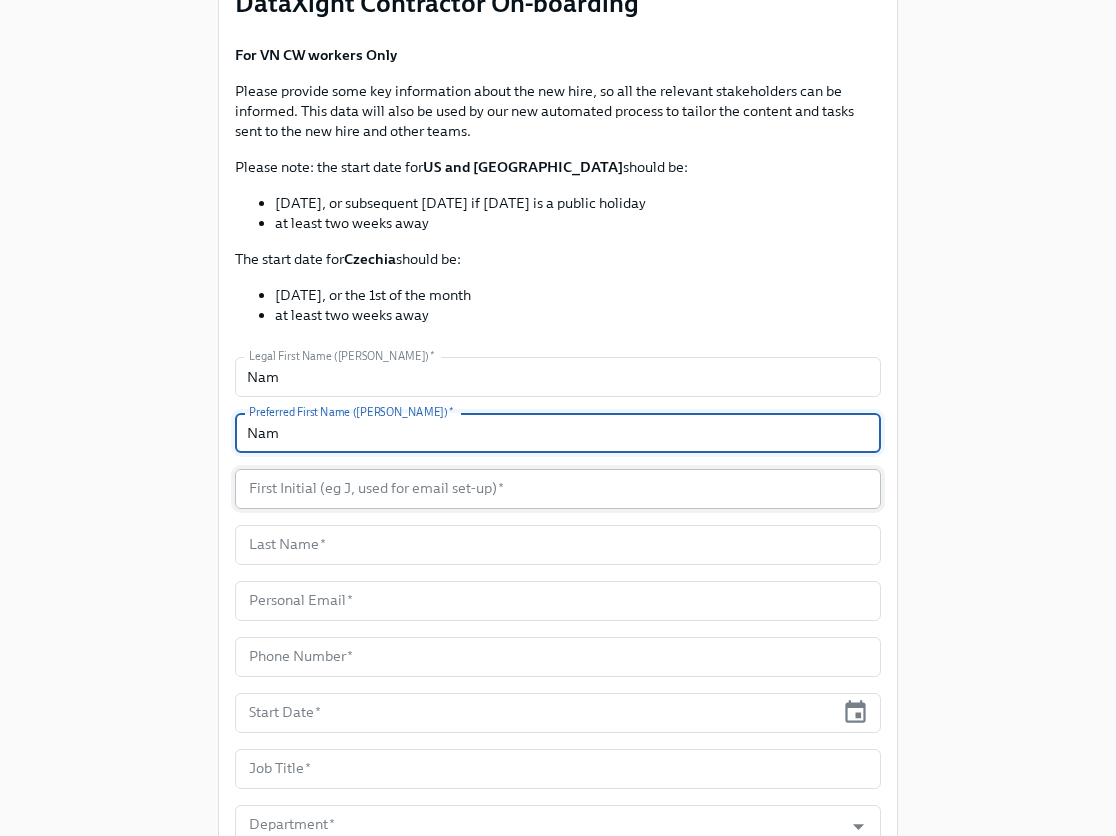 click at bounding box center (558, 489) 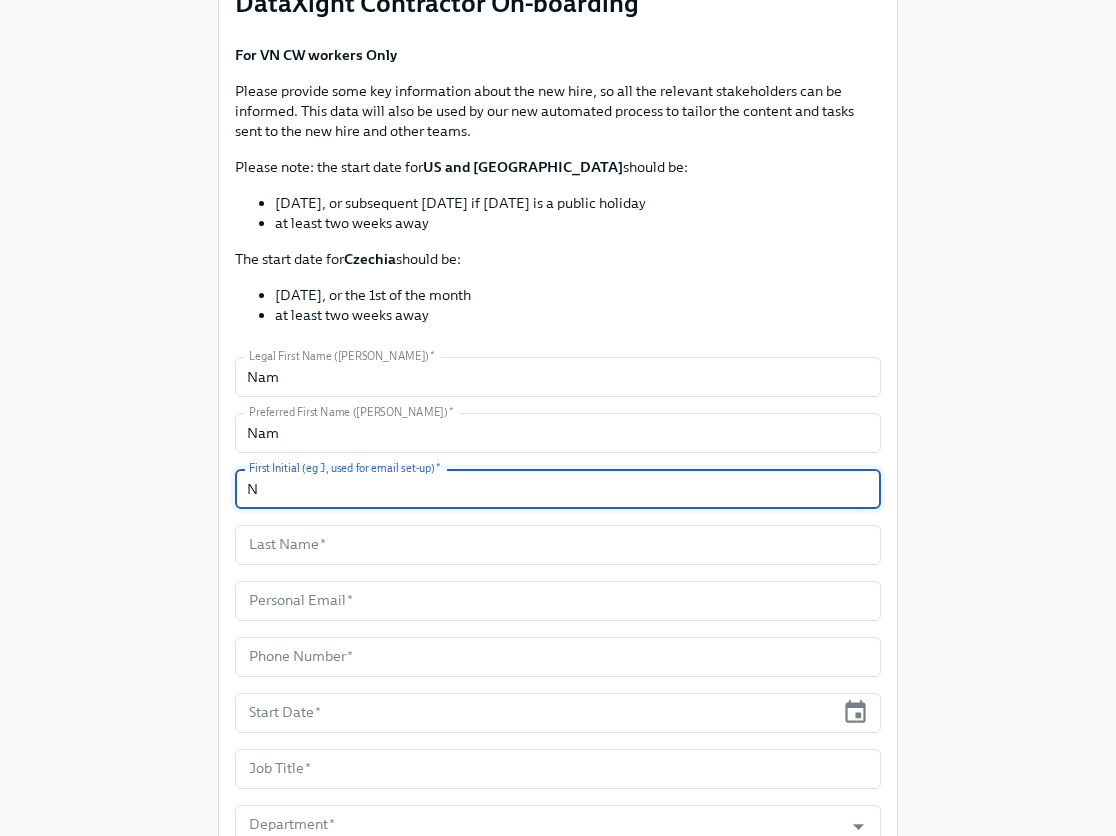 type on "N" 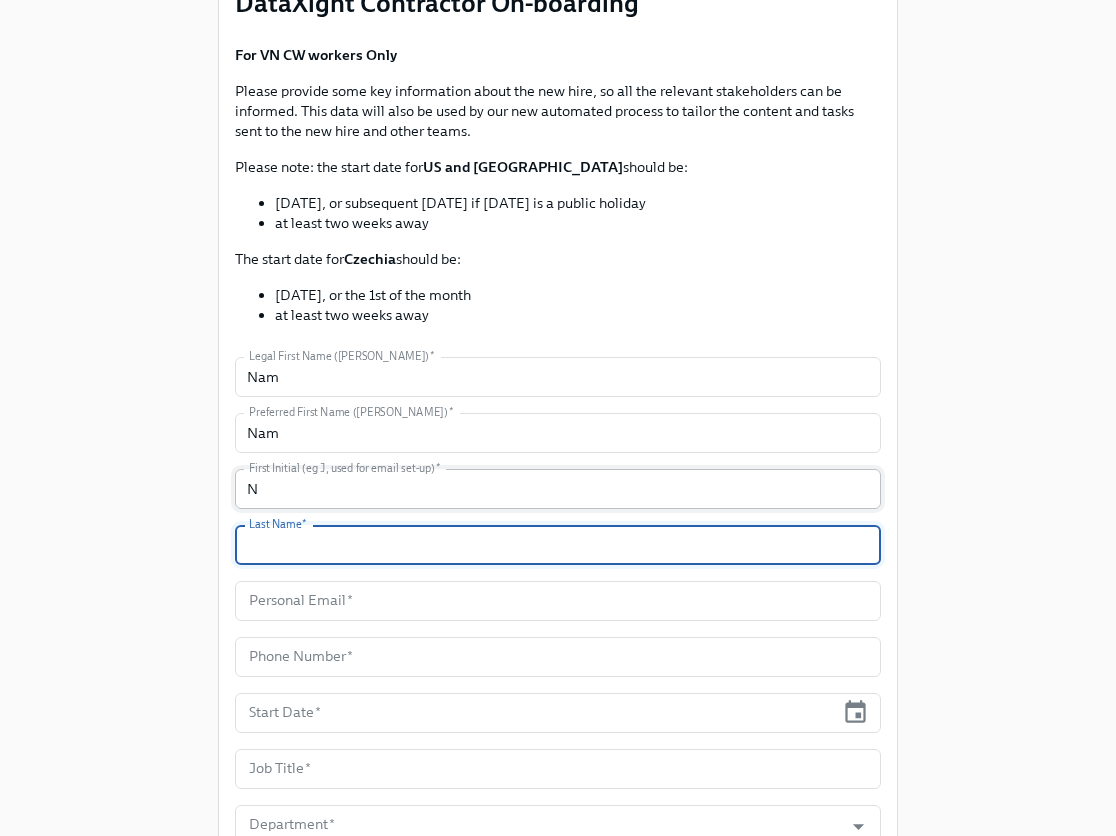 paste on "[PERSON_NAME]" 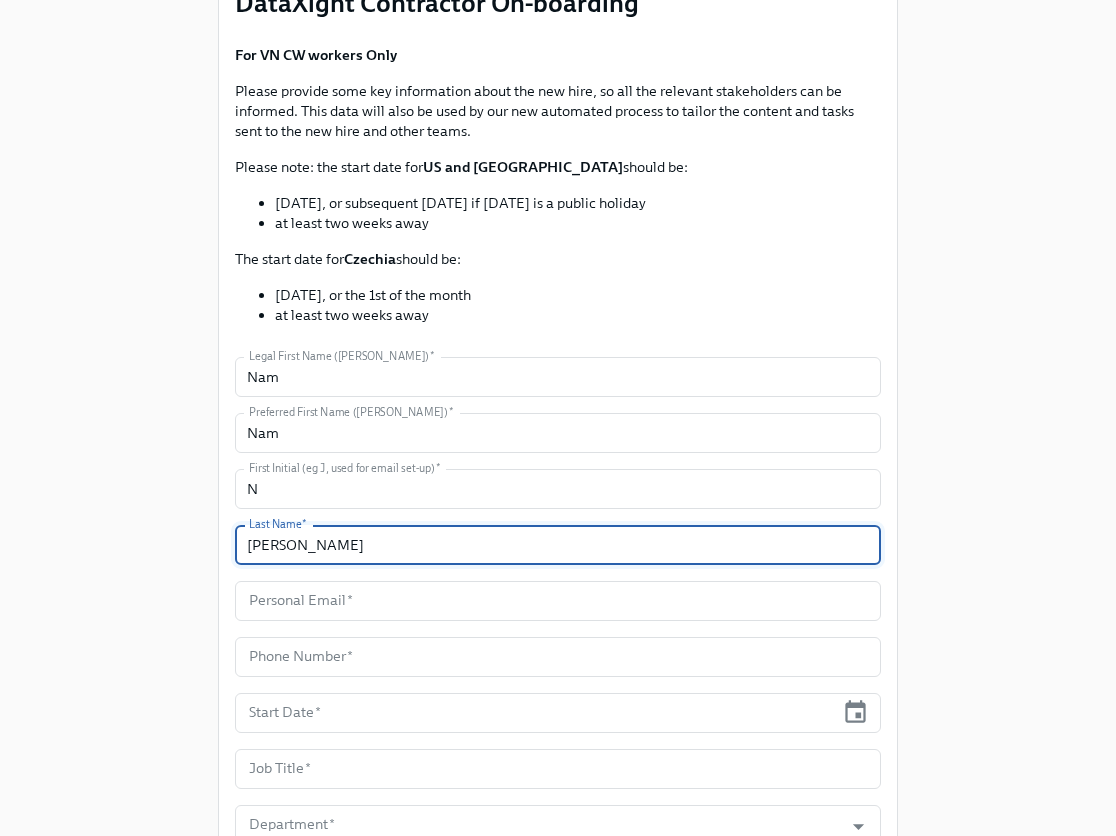 type on "[PERSON_NAME]" 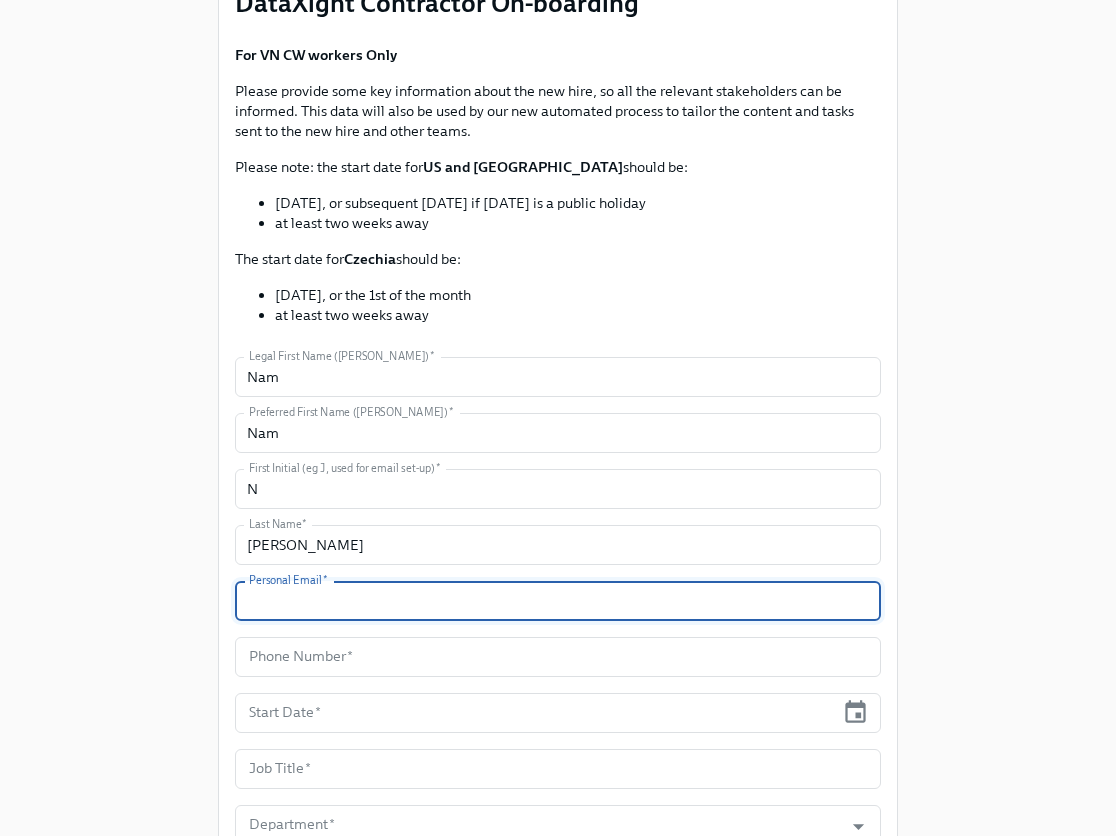 click at bounding box center [558, 601] 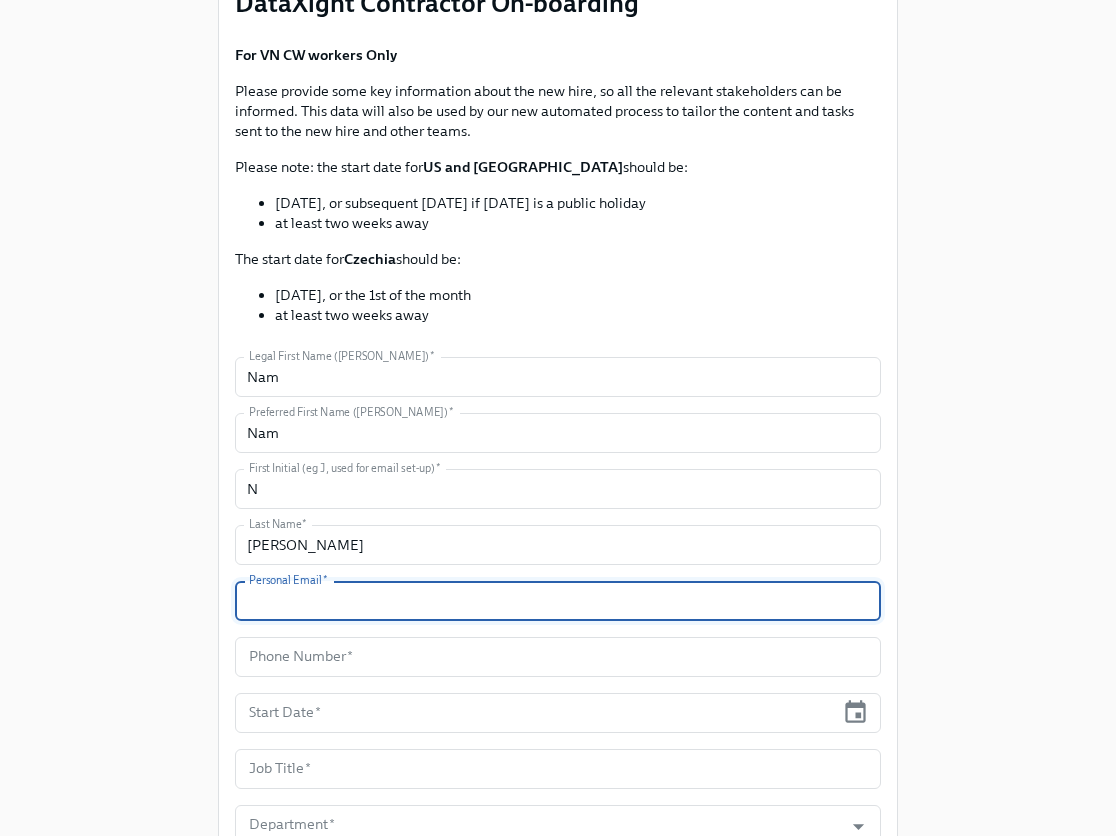 paste on "[EMAIL_ADDRESS][DOMAIN_NAME]" 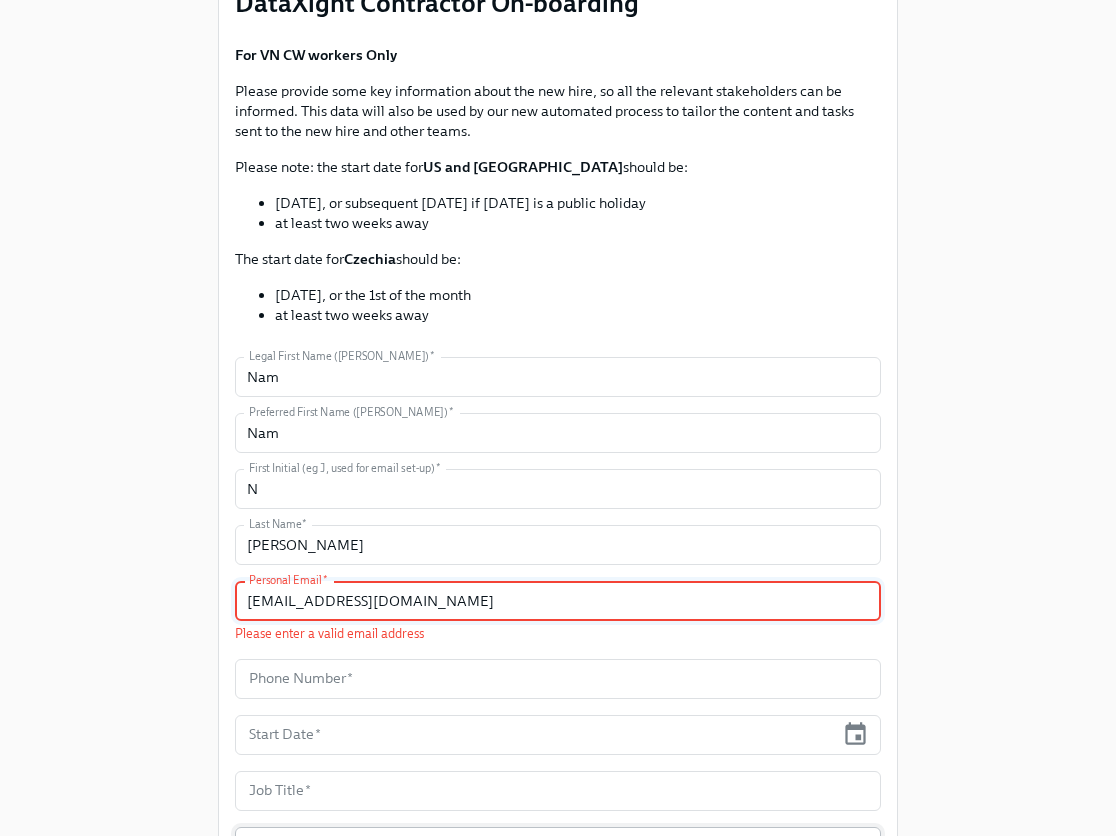 scroll, scrollTop: 445, scrollLeft: 0, axis: vertical 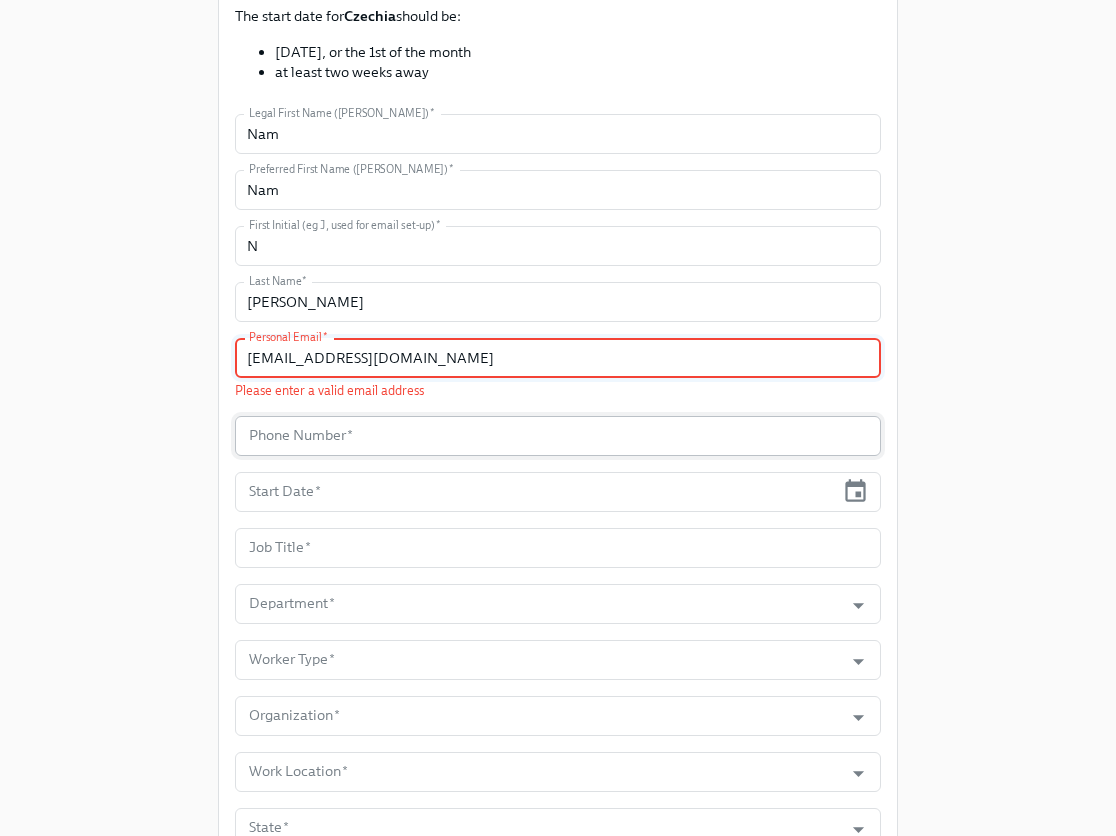 type on "[EMAIL_ADDRESS][DOMAIN_NAME]" 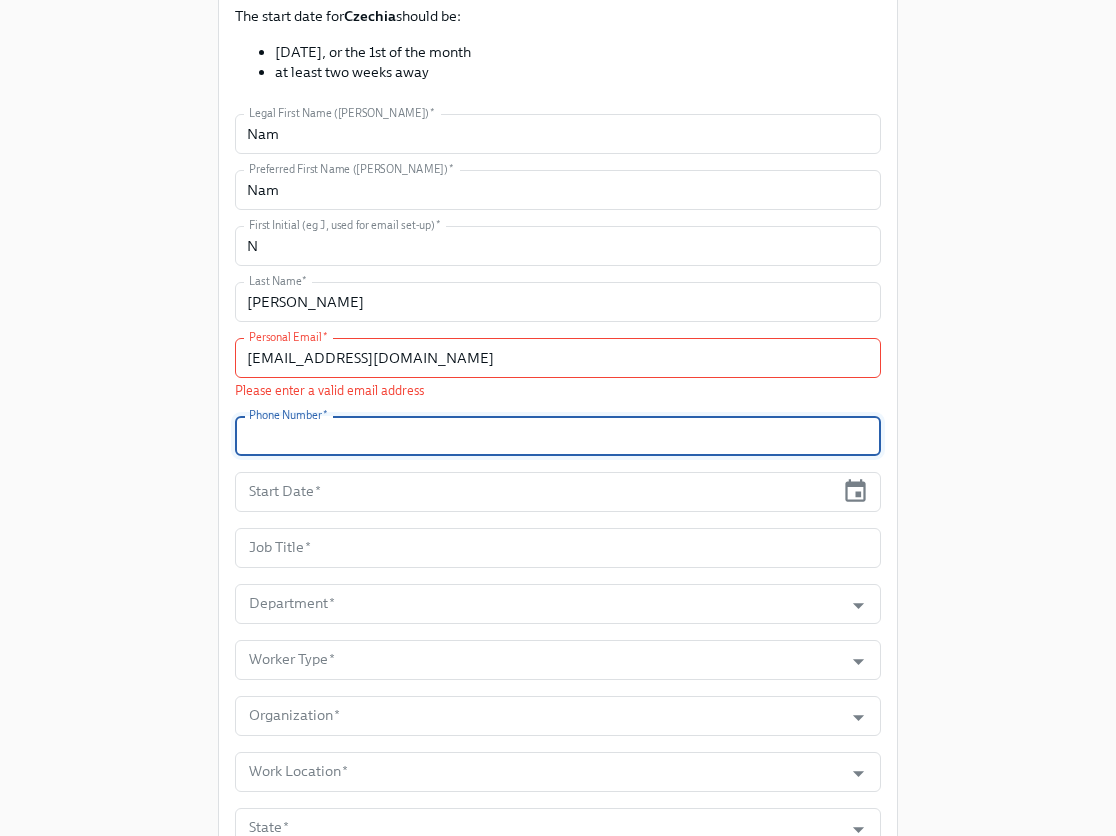 click at bounding box center [558, 436] 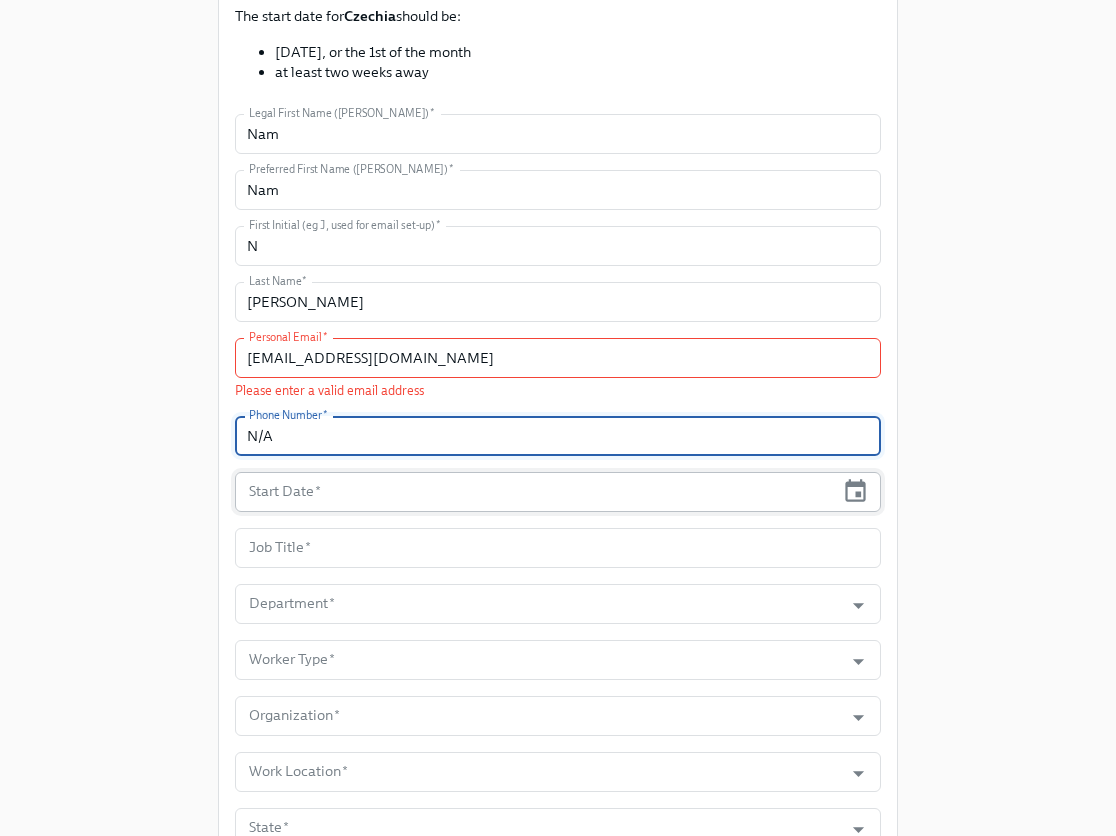 type on "N/A" 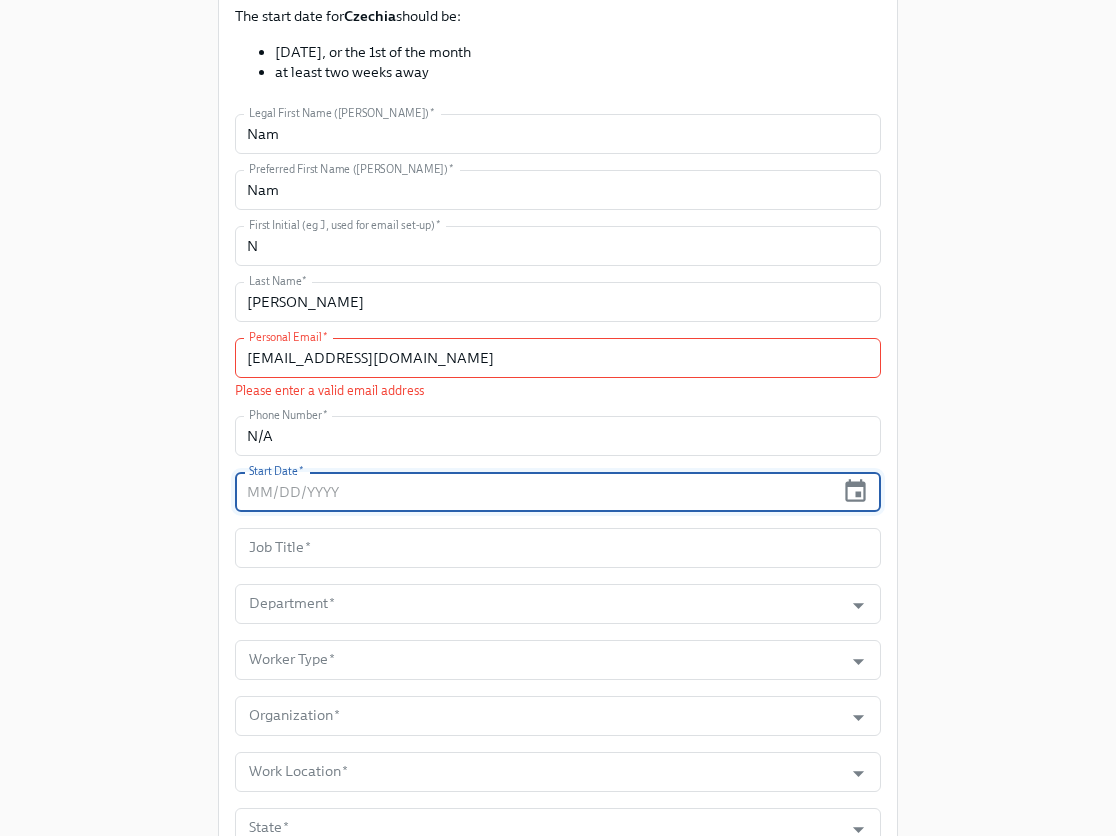 click at bounding box center (534, 492) 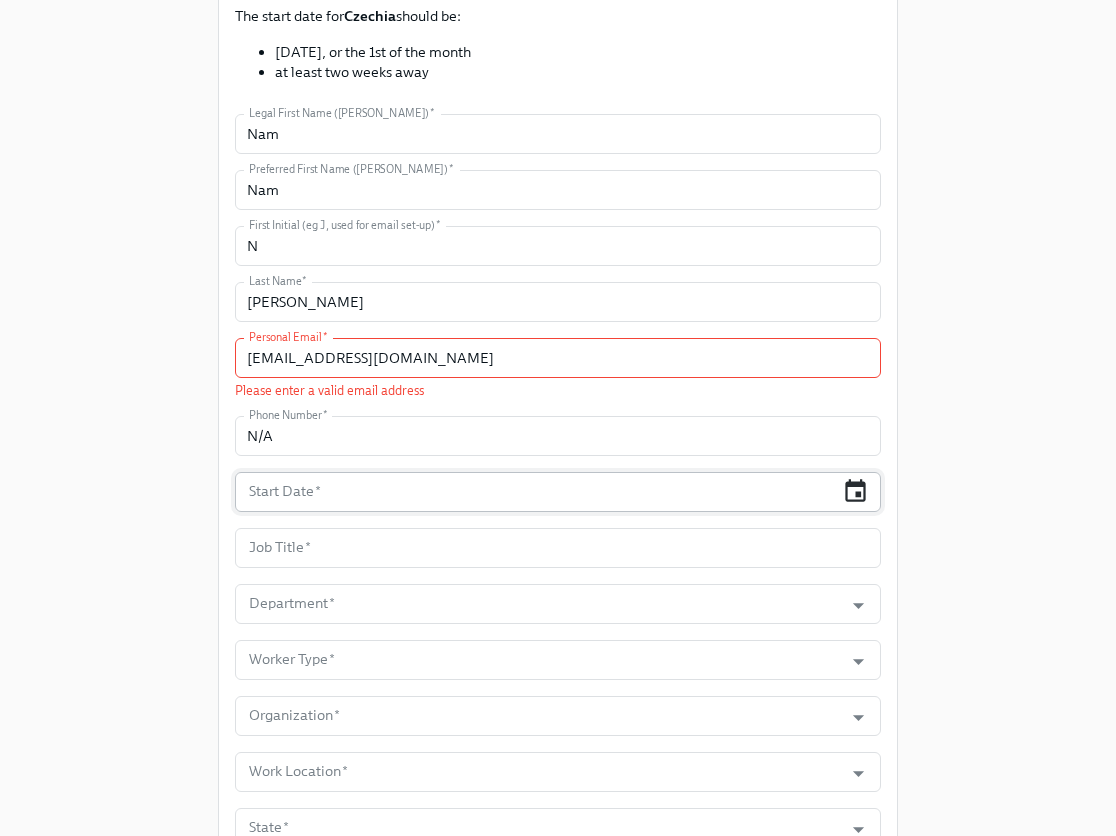 click 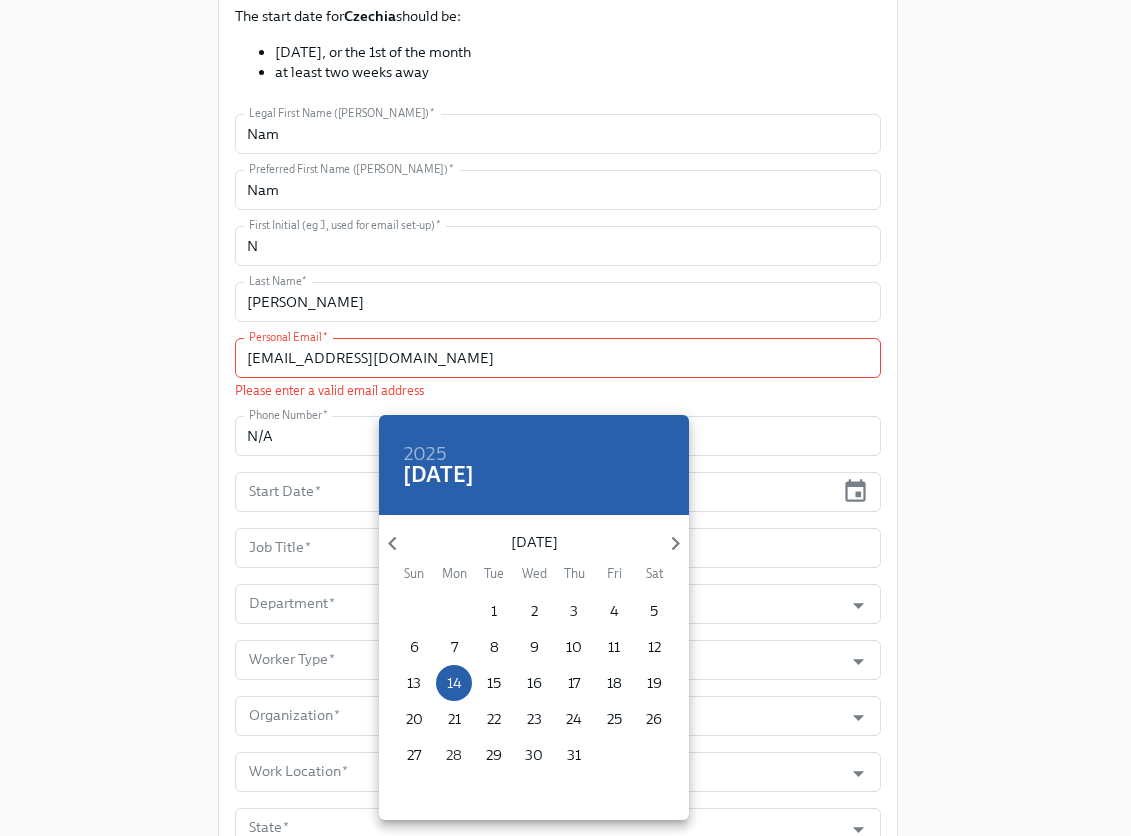 click on "28" at bounding box center (454, 755) 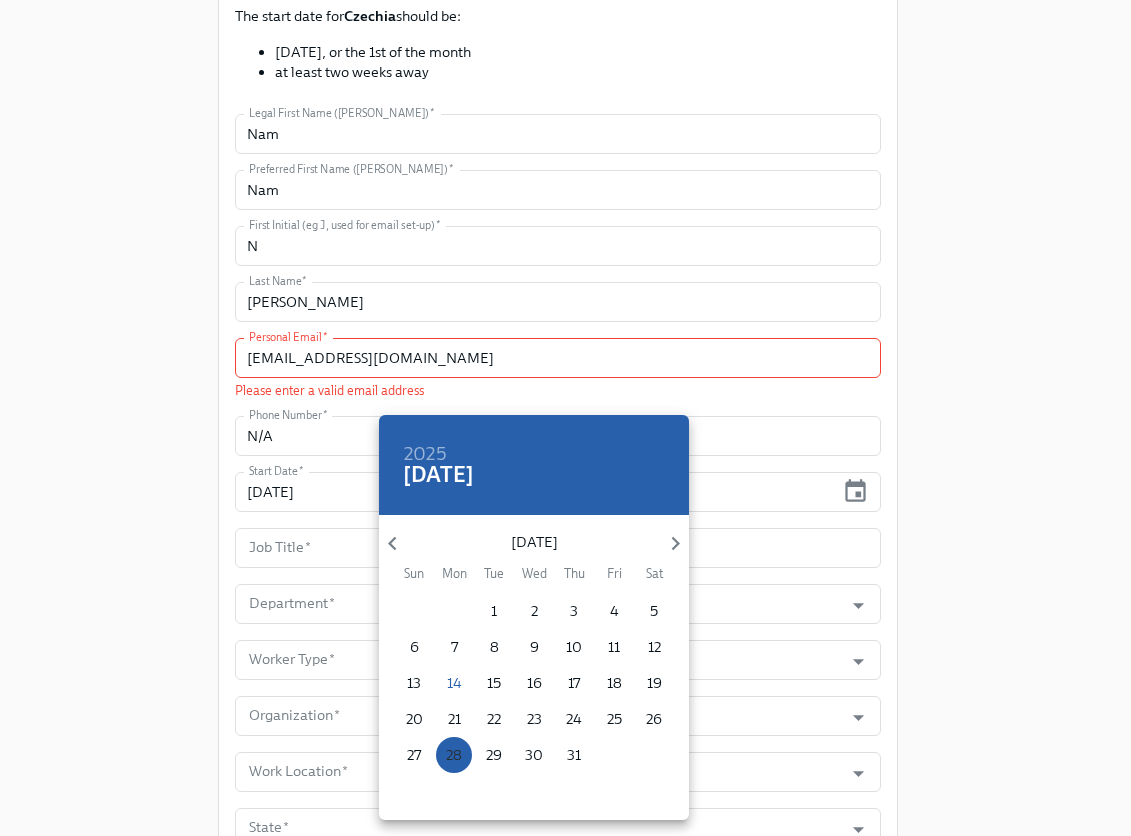 type on "[DATE]" 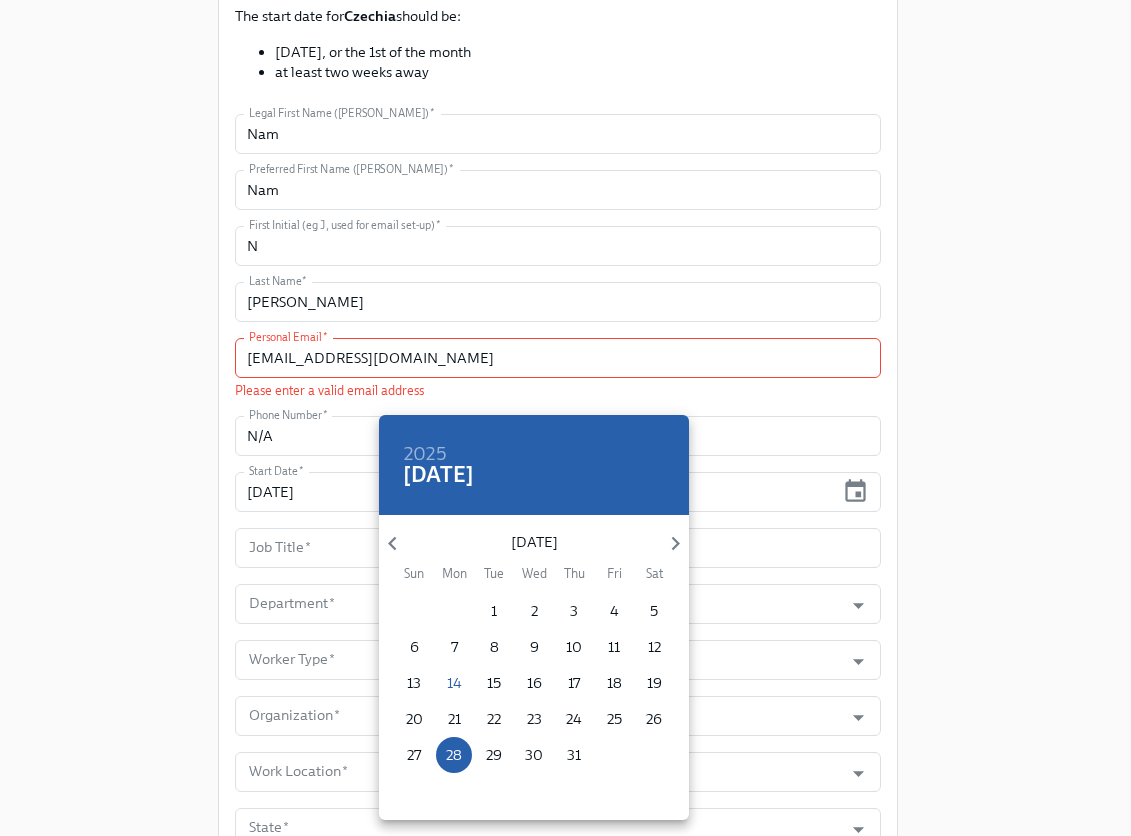 click at bounding box center (565, 418) 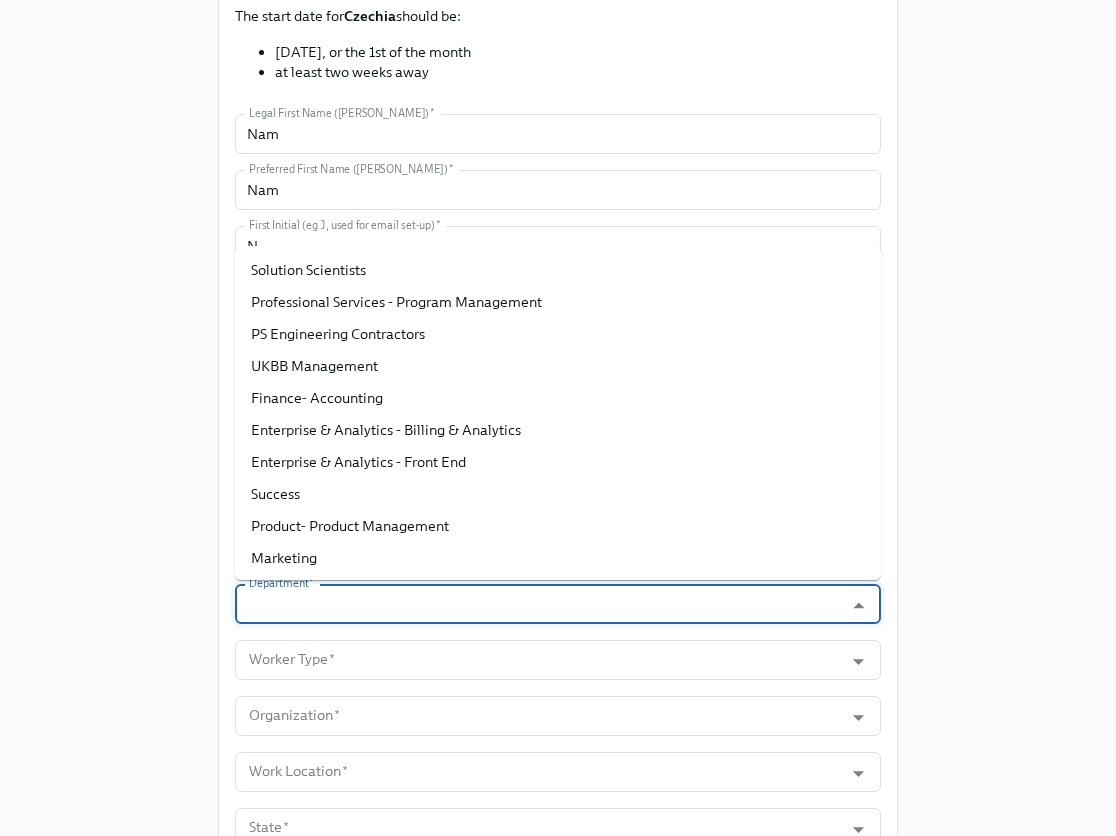 click on "Department   *" at bounding box center (539, 604) 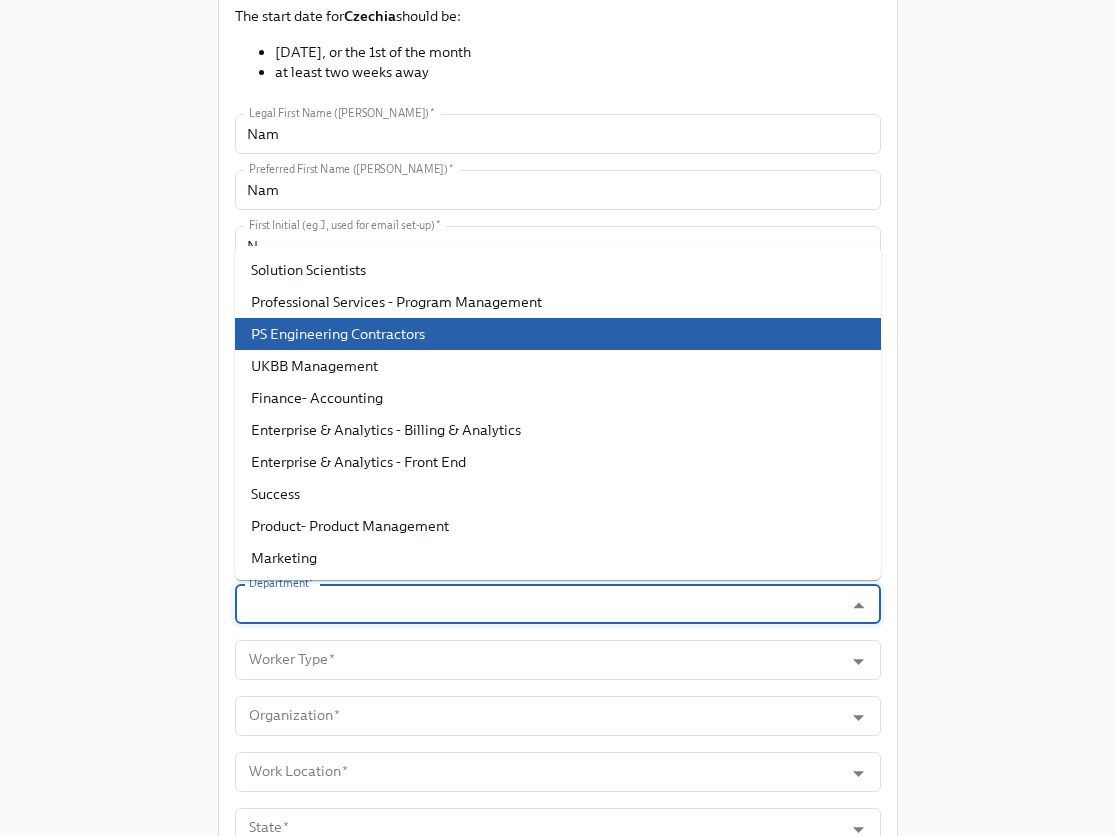 click on "PS Engineering Contractors" at bounding box center (558, 334) 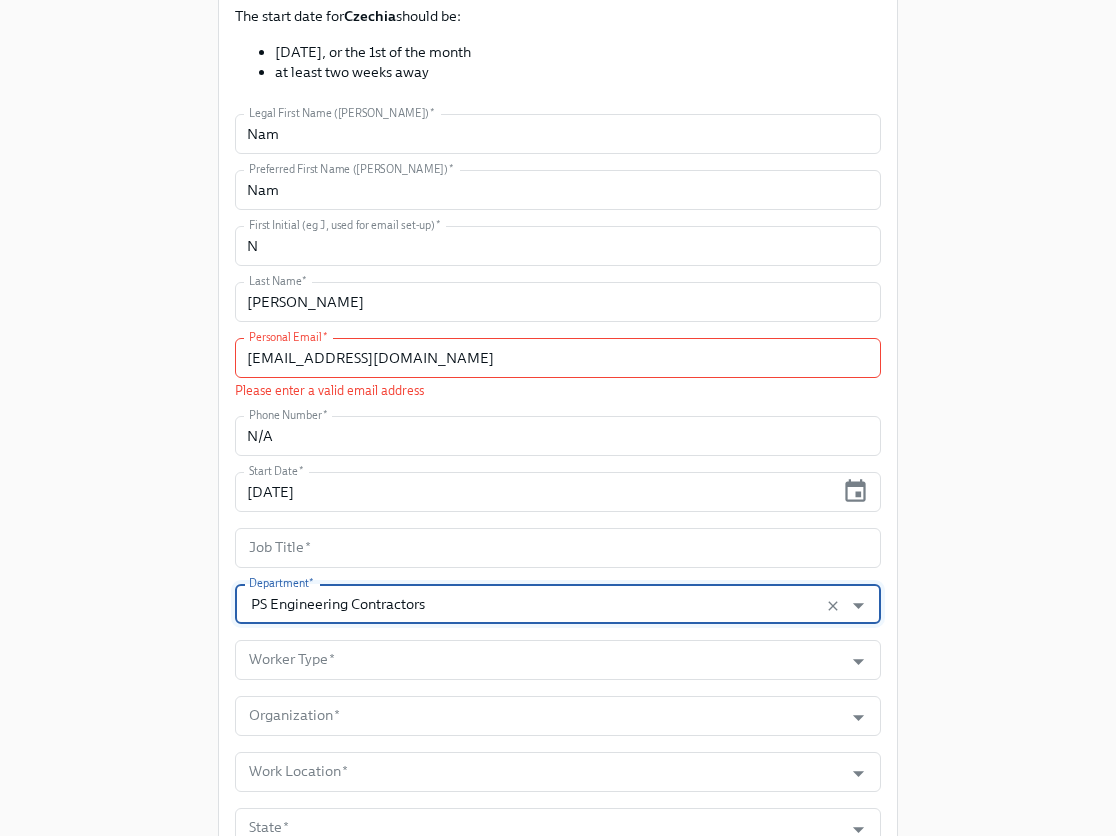 type on "PS Engineering Contractors" 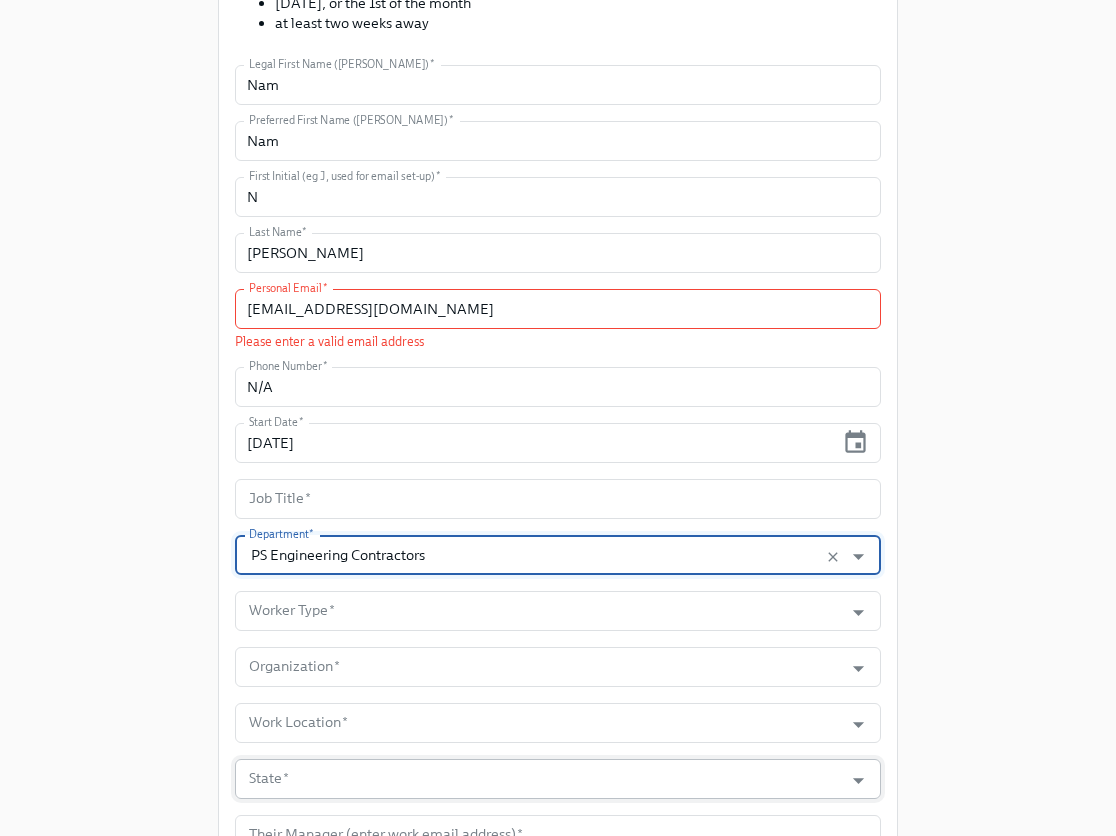 scroll, scrollTop: 623, scrollLeft: 0, axis: vertical 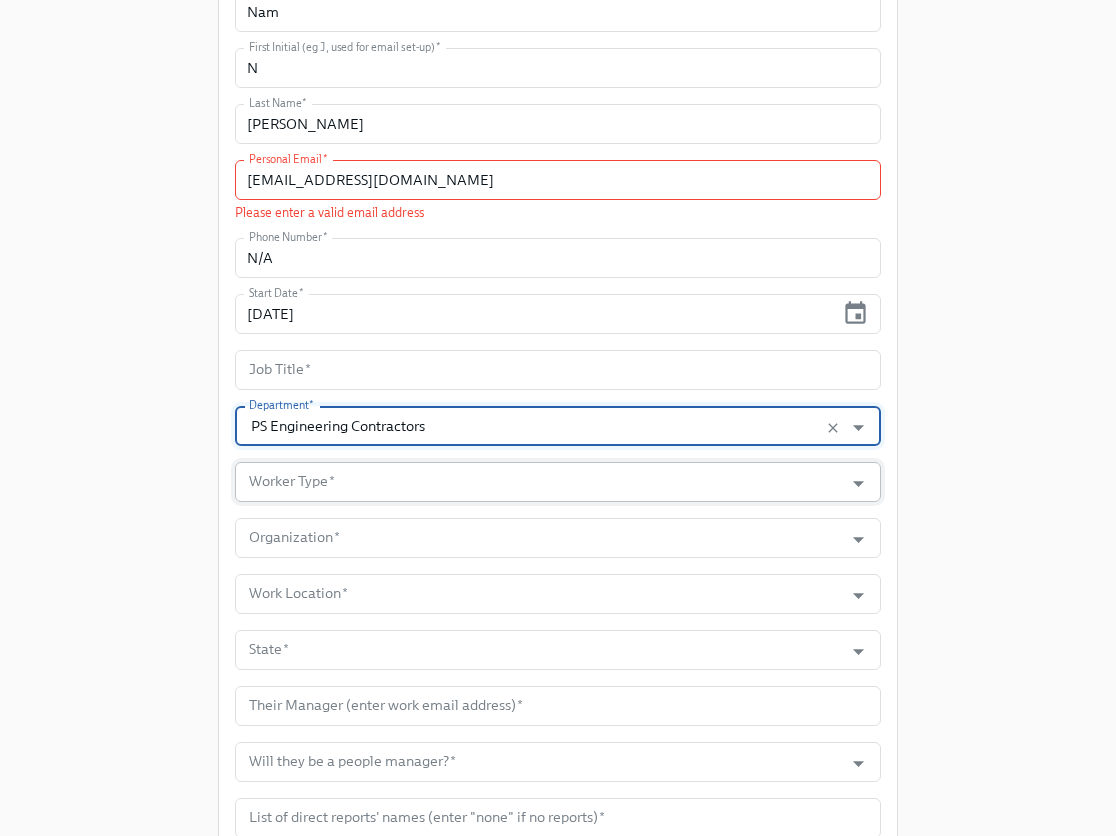 click on "Worker Type   *" at bounding box center (539, 482) 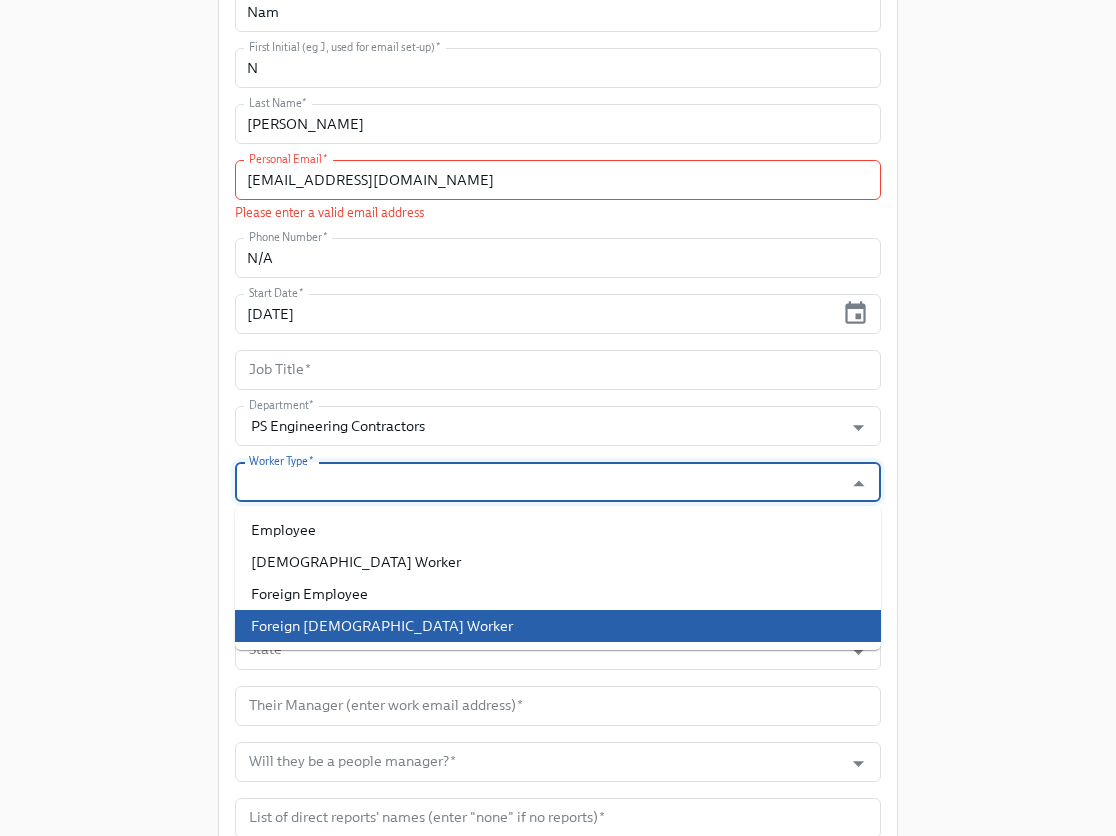 click on "Foreign [DEMOGRAPHIC_DATA] Worker" at bounding box center (558, 626) 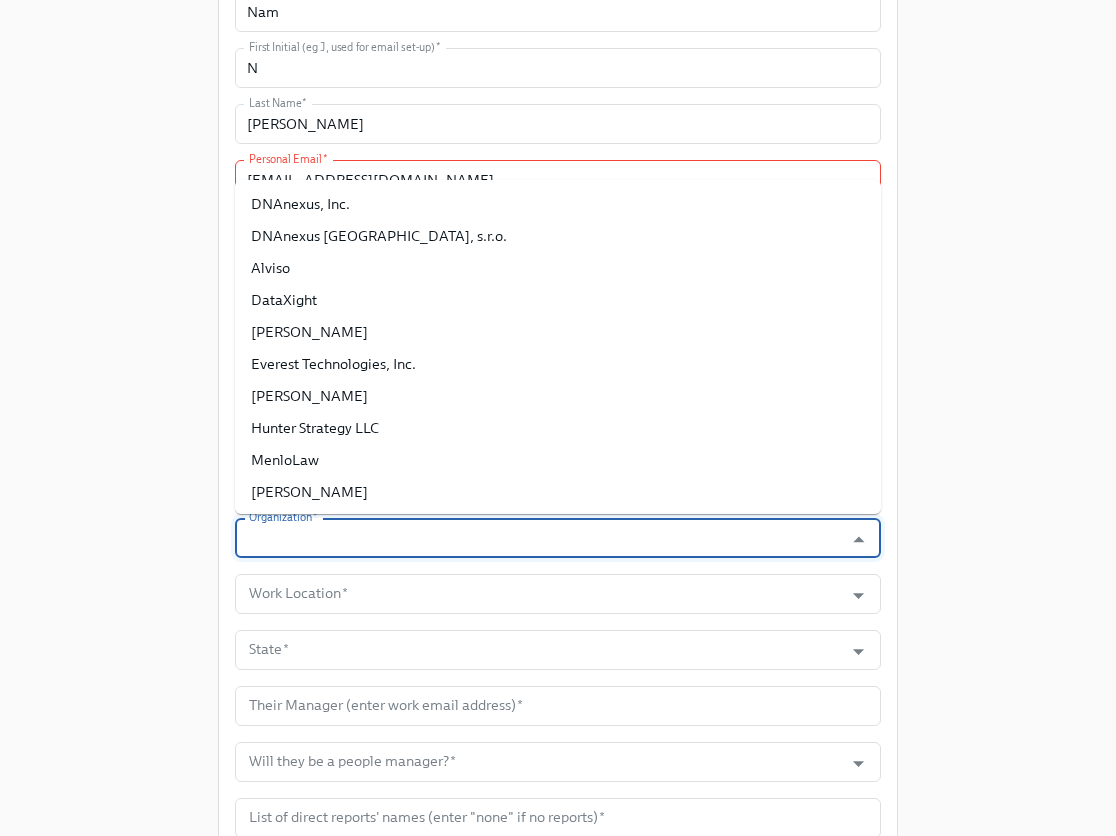 click on "Organization   *" at bounding box center (539, 538) 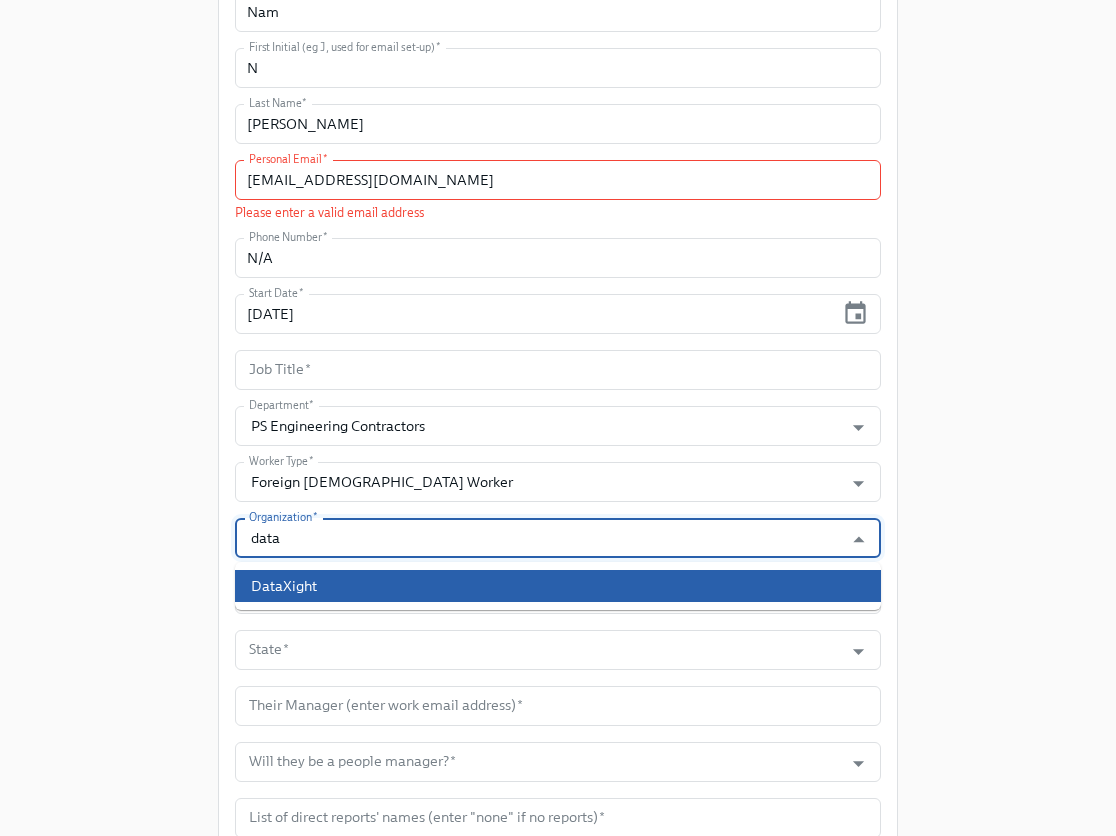 click on "DataXight" at bounding box center [558, 586] 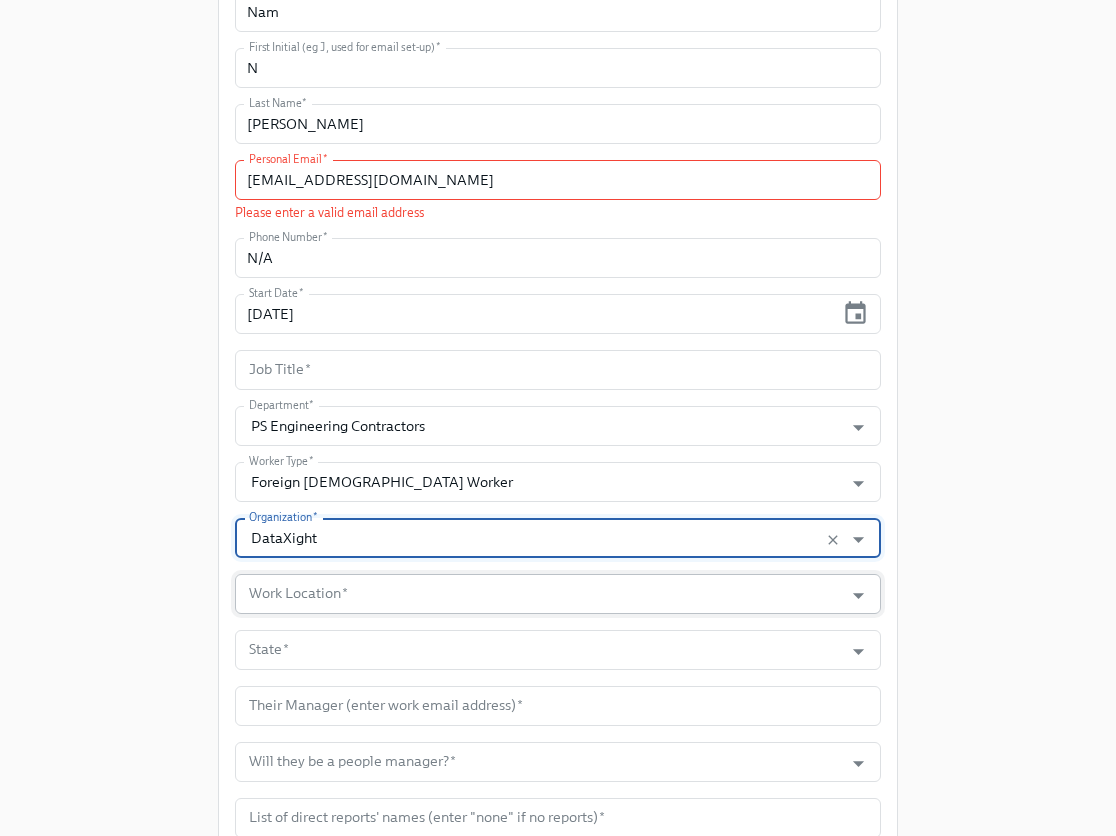 type on "DataXight" 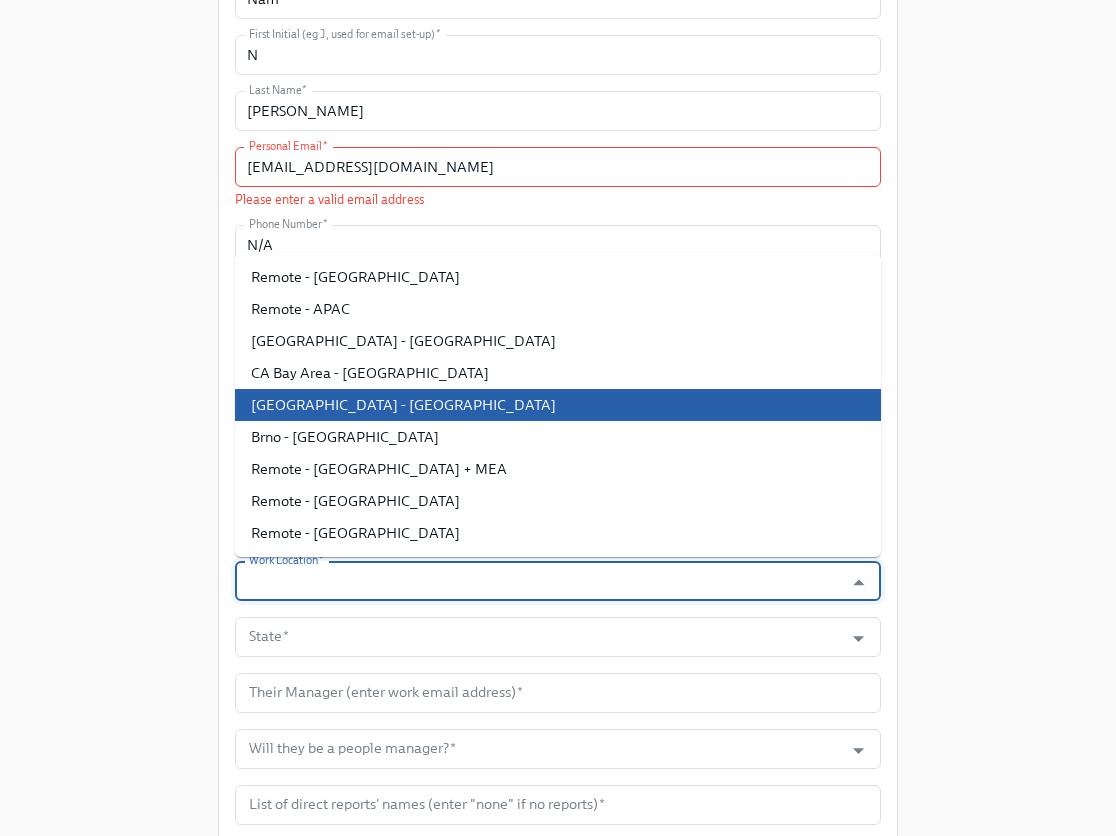 scroll, scrollTop: 662, scrollLeft: 0, axis: vertical 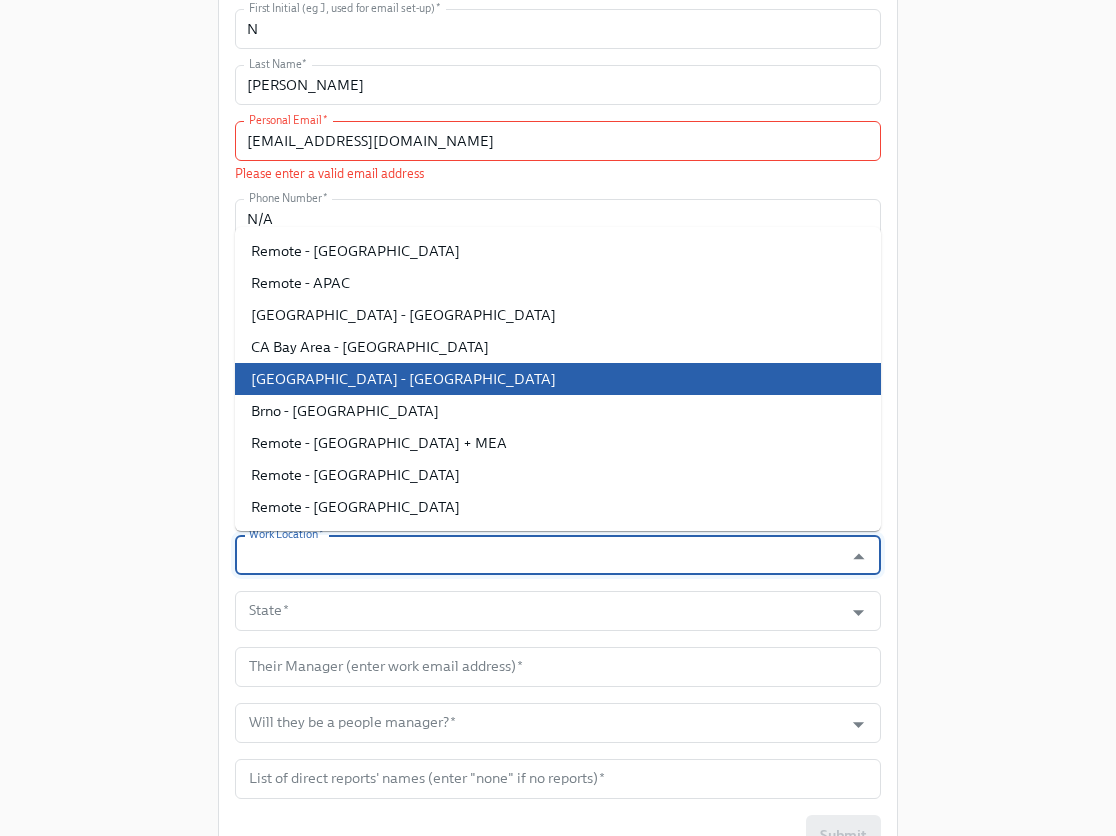 click on "[GEOGRAPHIC_DATA] - [GEOGRAPHIC_DATA]" at bounding box center (558, 379) 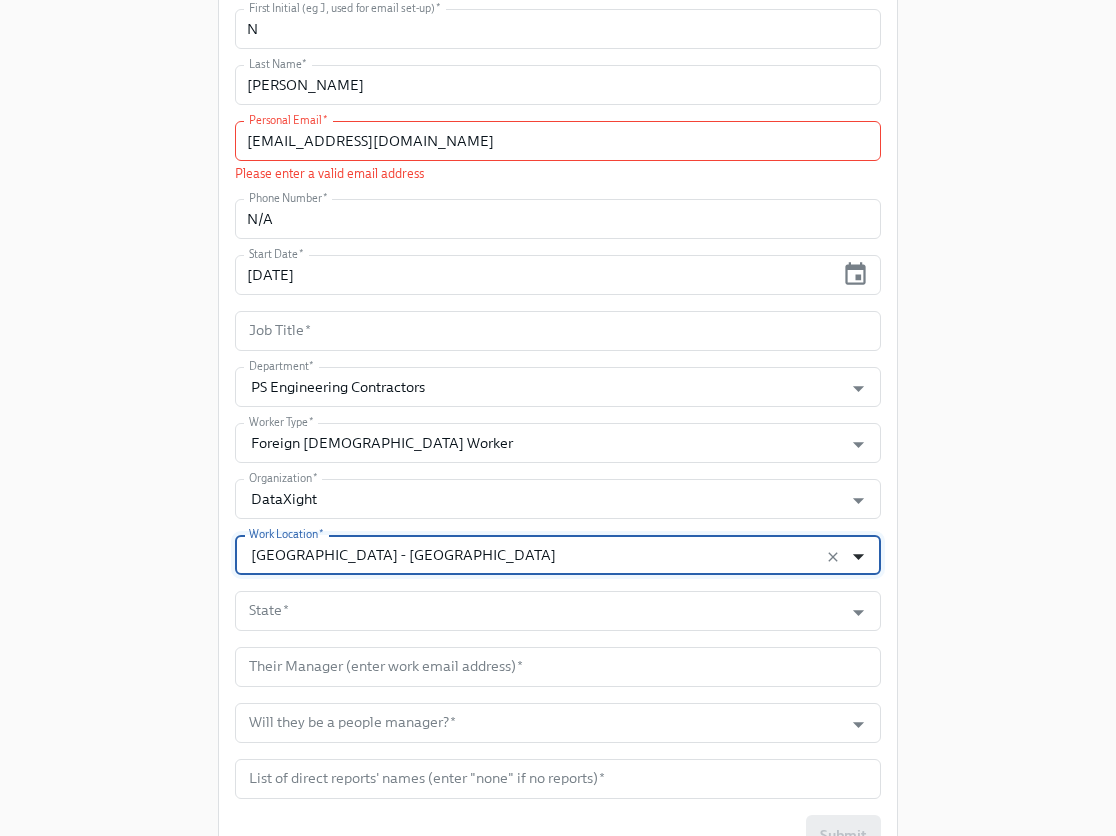 click 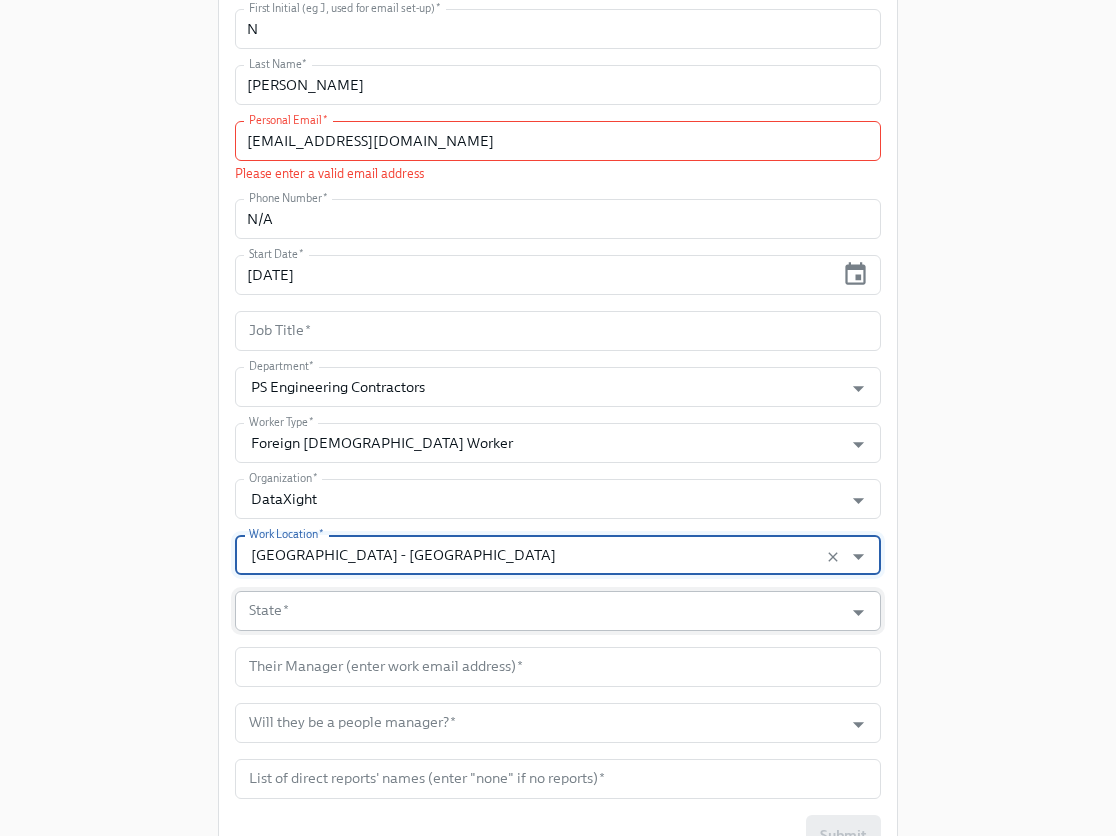 click on "State   *" at bounding box center (539, 611) 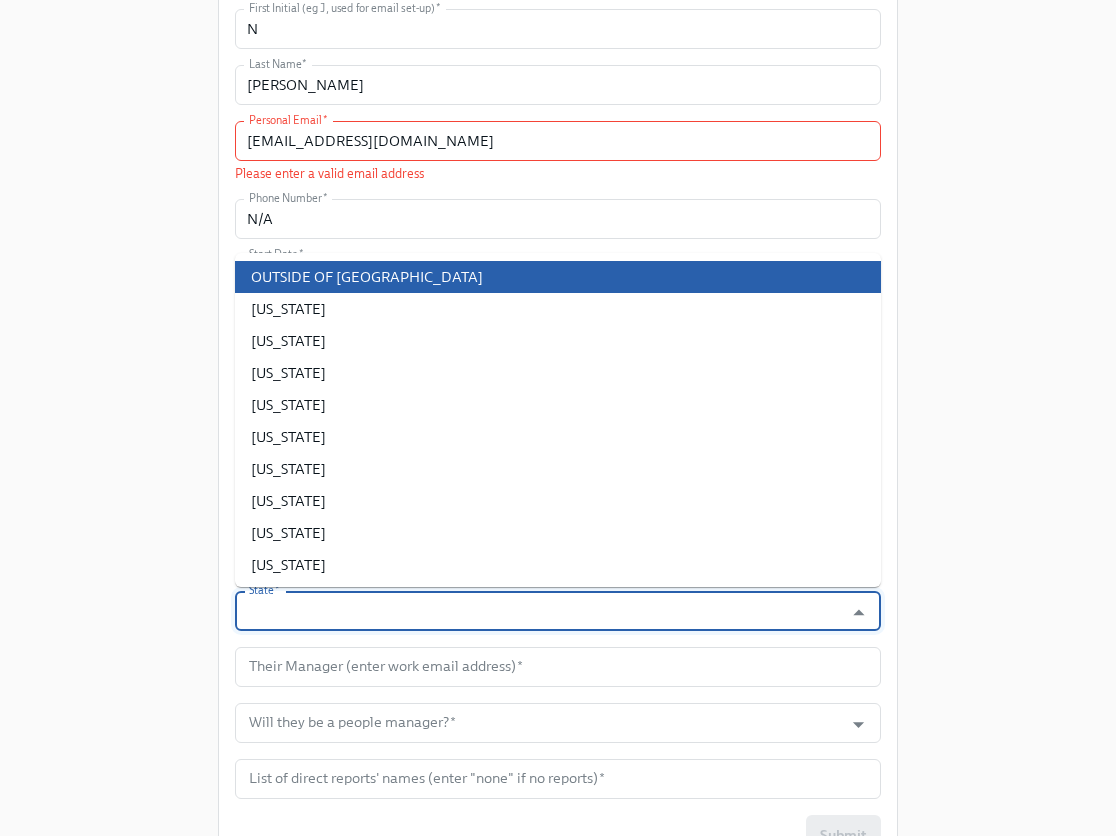click on "OUTSIDE OF [GEOGRAPHIC_DATA]" at bounding box center [558, 277] 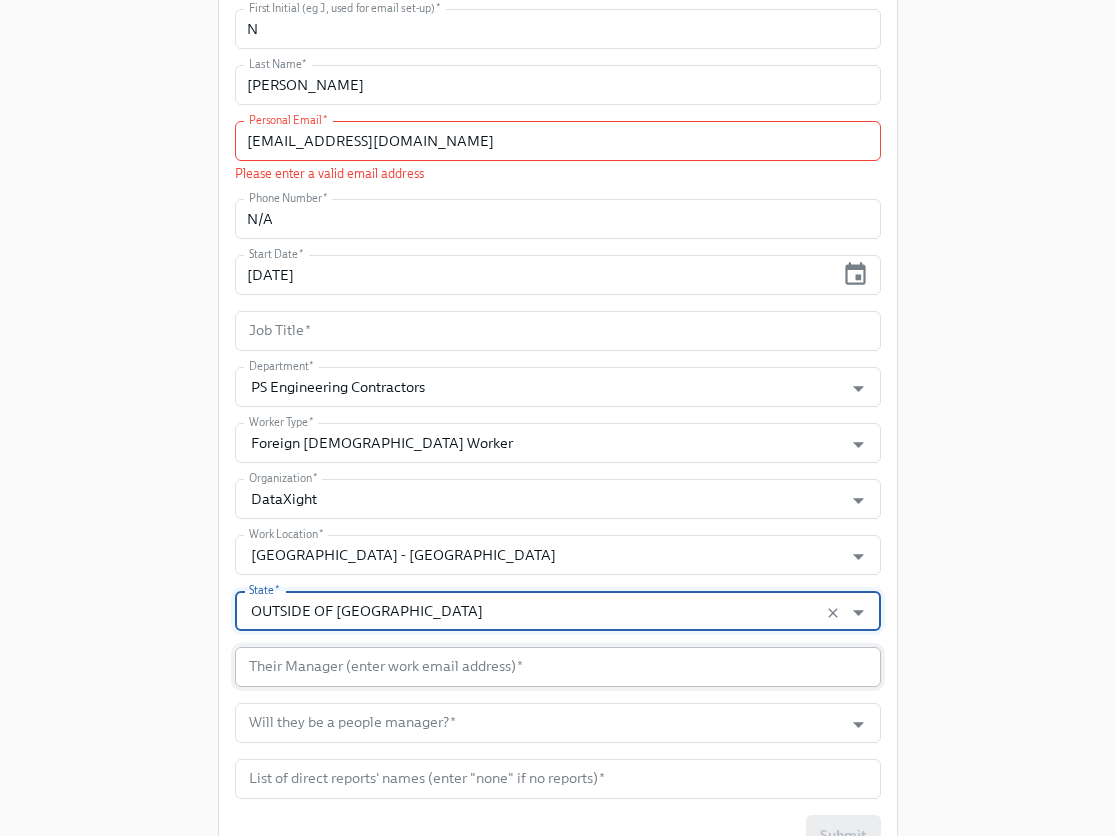 click at bounding box center (558, 667) 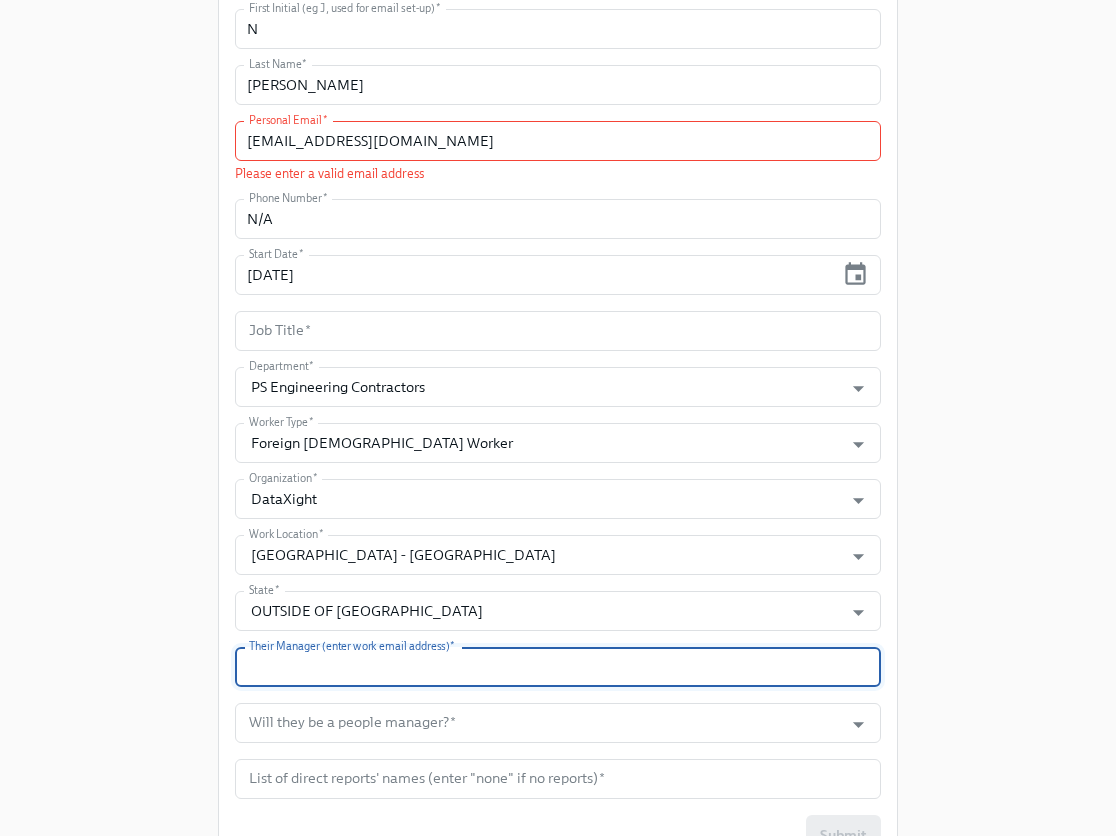 paste on "[EMAIL_ADDRESS][DOMAIN_NAME]" 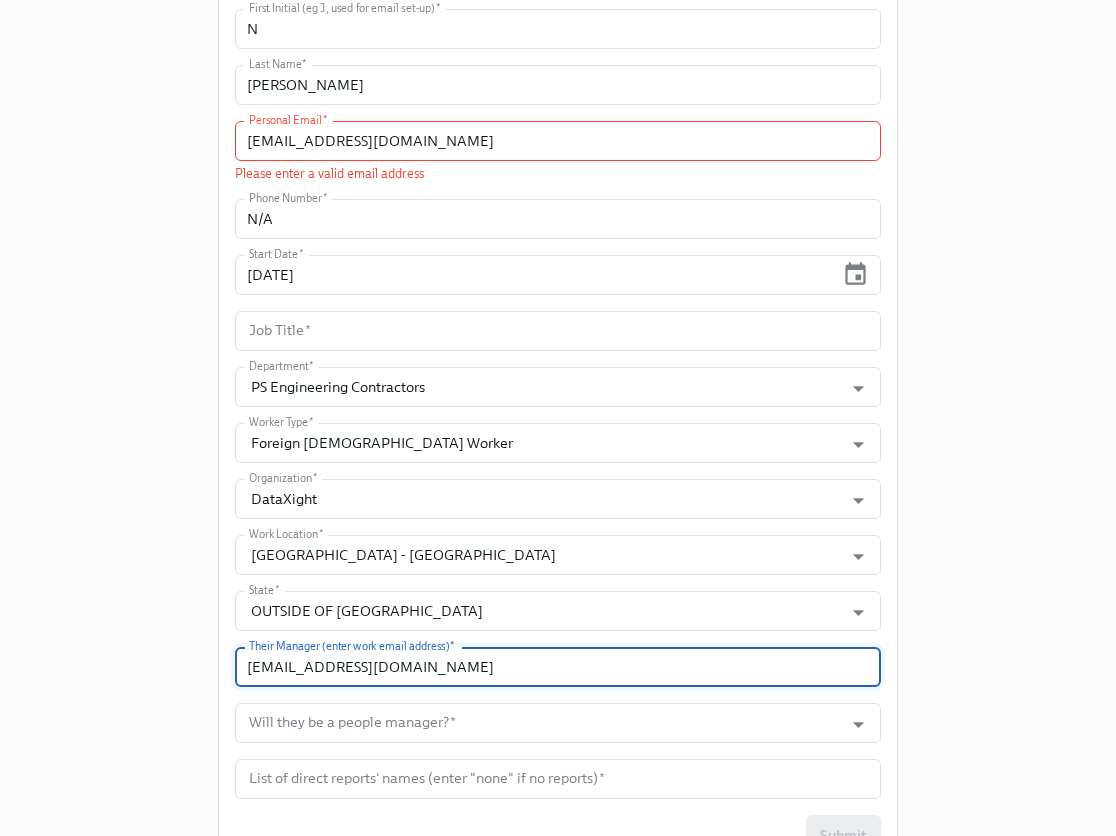 scroll, scrollTop: 762, scrollLeft: 0, axis: vertical 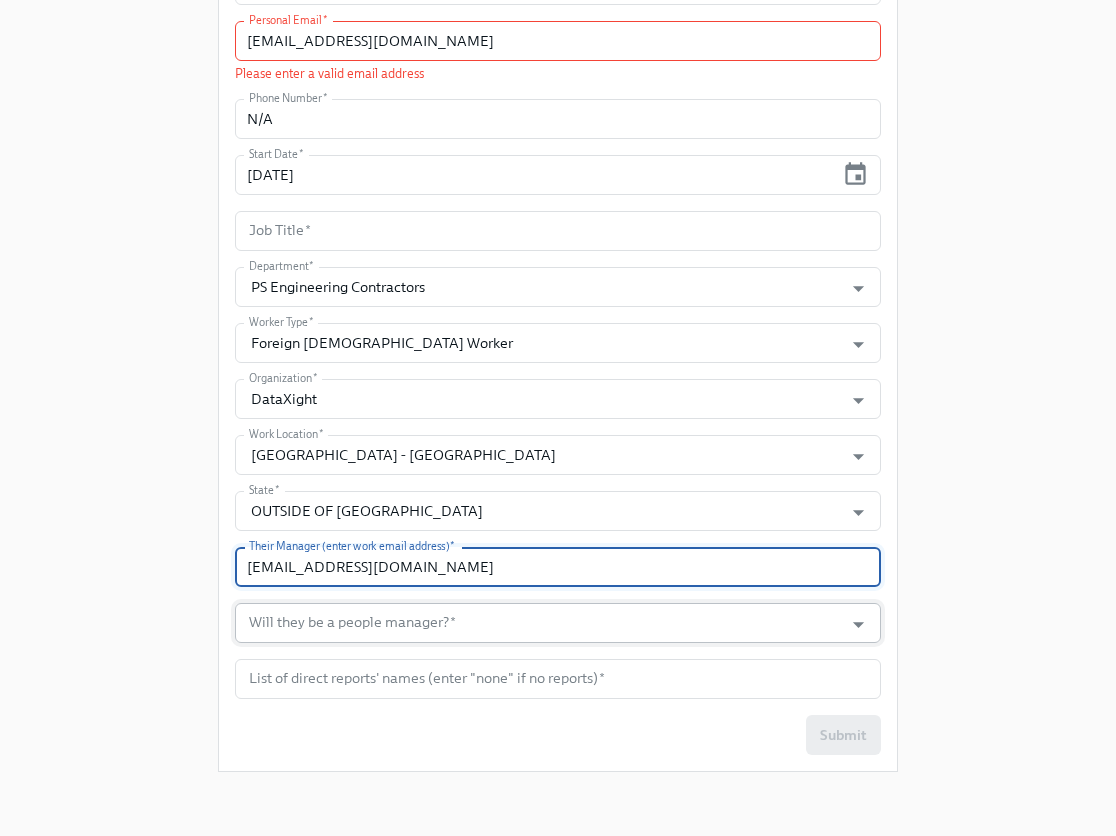 type on "[EMAIL_ADDRESS][DOMAIN_NAME]" 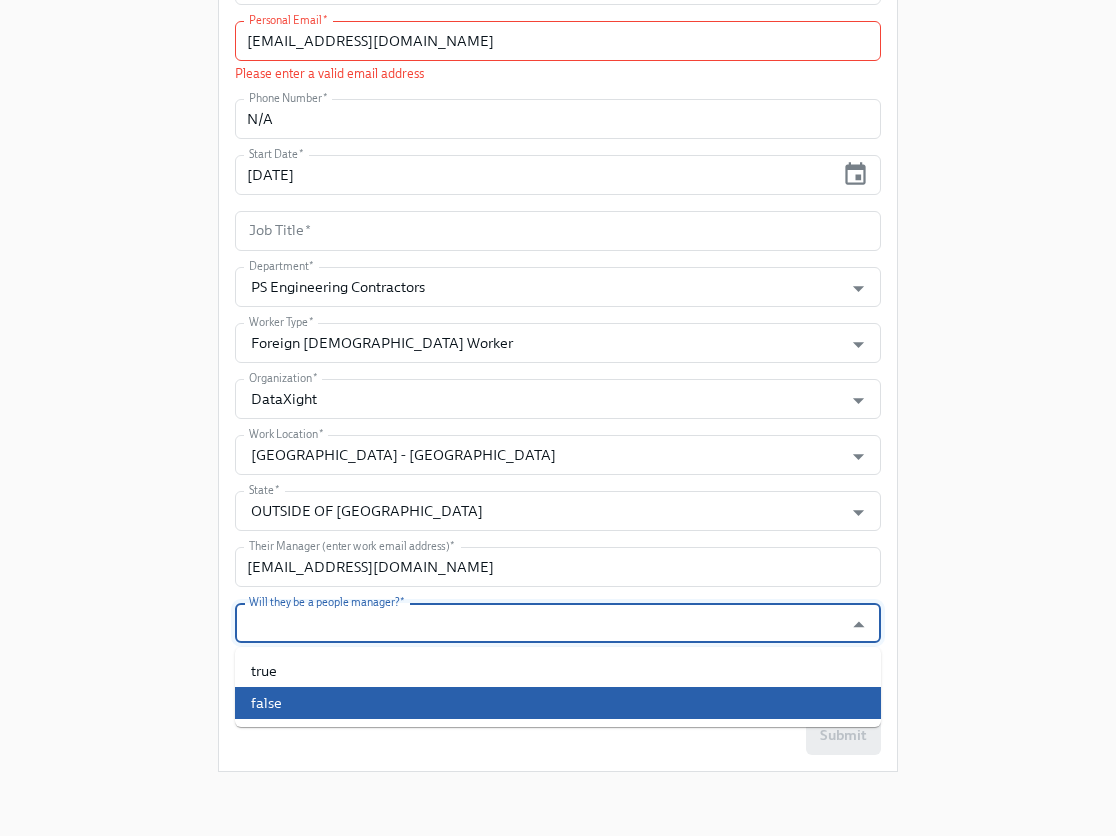 click on "false" at bounding box center (558, 703) 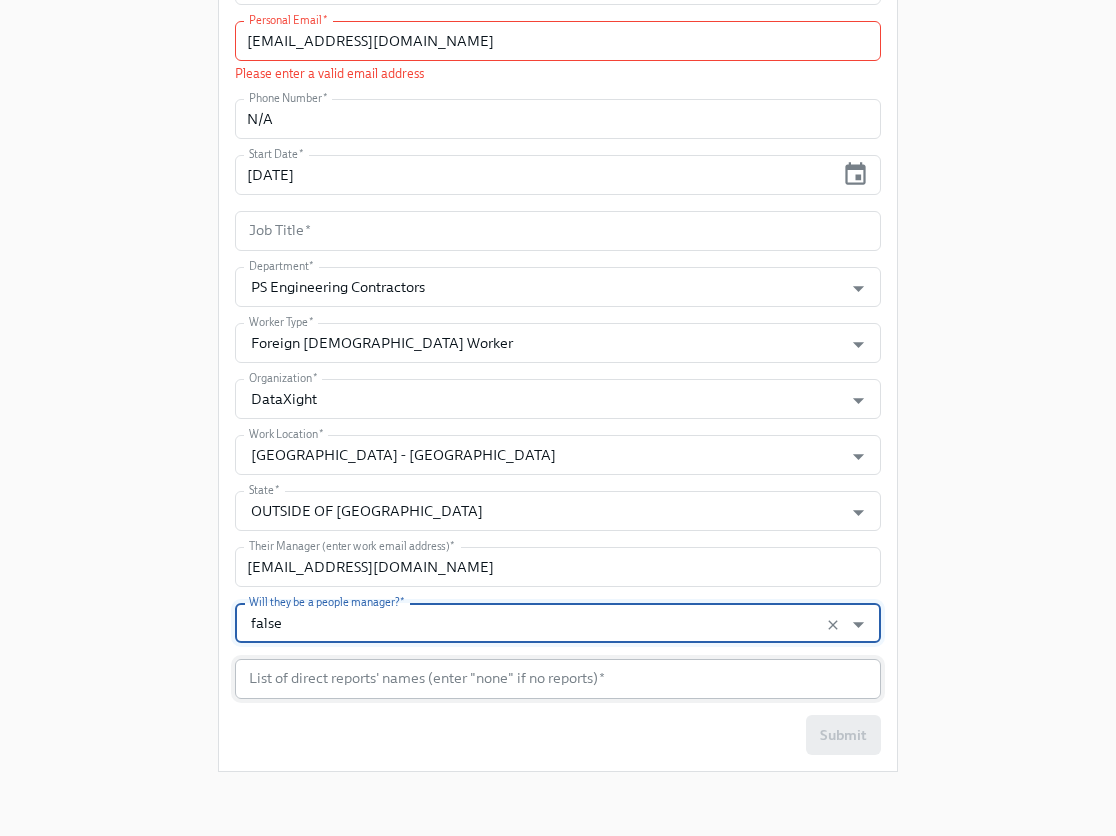 click at bounding box center [558, 679] 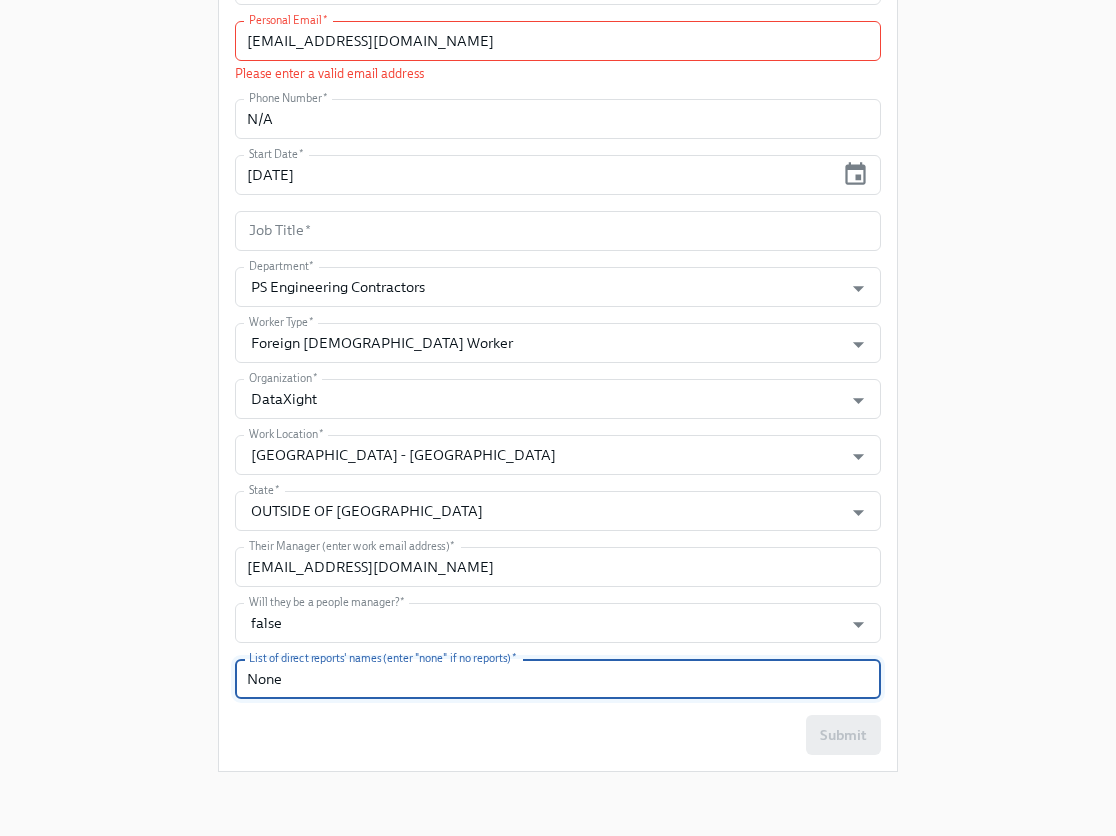 type on "None" 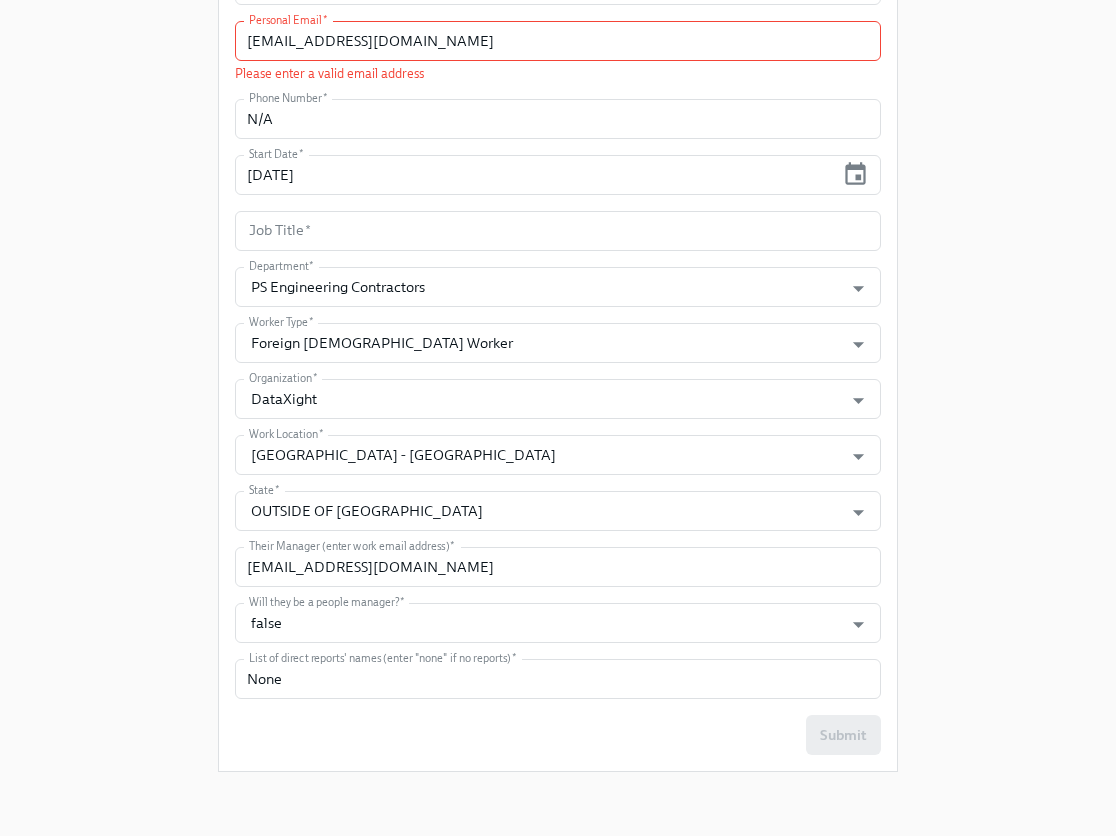 click on "Enrollment Form DataXight Contractor On-boarding For VN CW workers Only
Please provide some key information about the new hire, so all the relevant stakeholders can be informed. This data will also be used by our new automated process to tailor the content and tasks sent to the new hire and other teams.
Please note: the start date for  US and [GEOGRAPHIC_DATA]  should be:
[DATE], or subsequent [DATE] if [DATE] is a public holiday
at least two weeks away
The start date for  [GEOGRAPHIC_DATA]  should be:
[DATE], or the 1st of the month
at least two weeks away
Legal First Name ([PERSON_NAME])   * Nam Legal First Name ([PERSON_NAME])  * Preferred First Name ([PERSON_NAME])   * Nam Preferred First Name ([PERSON_NAME])  * First Initial (eg J, used for email set-up)   * N First Initial (eg J, used for email set-up)  * Last Name   * [PERSON_NAME] Last Name  * Personal Email   * [EMAIL_ADDRESS][DOMAIN_NAME] Personal Email  * Please enter a valid email address Phone Number   * N/A Phone Number  * Start Date   * [DATE] Start Date" at bounding box center [558, 13] 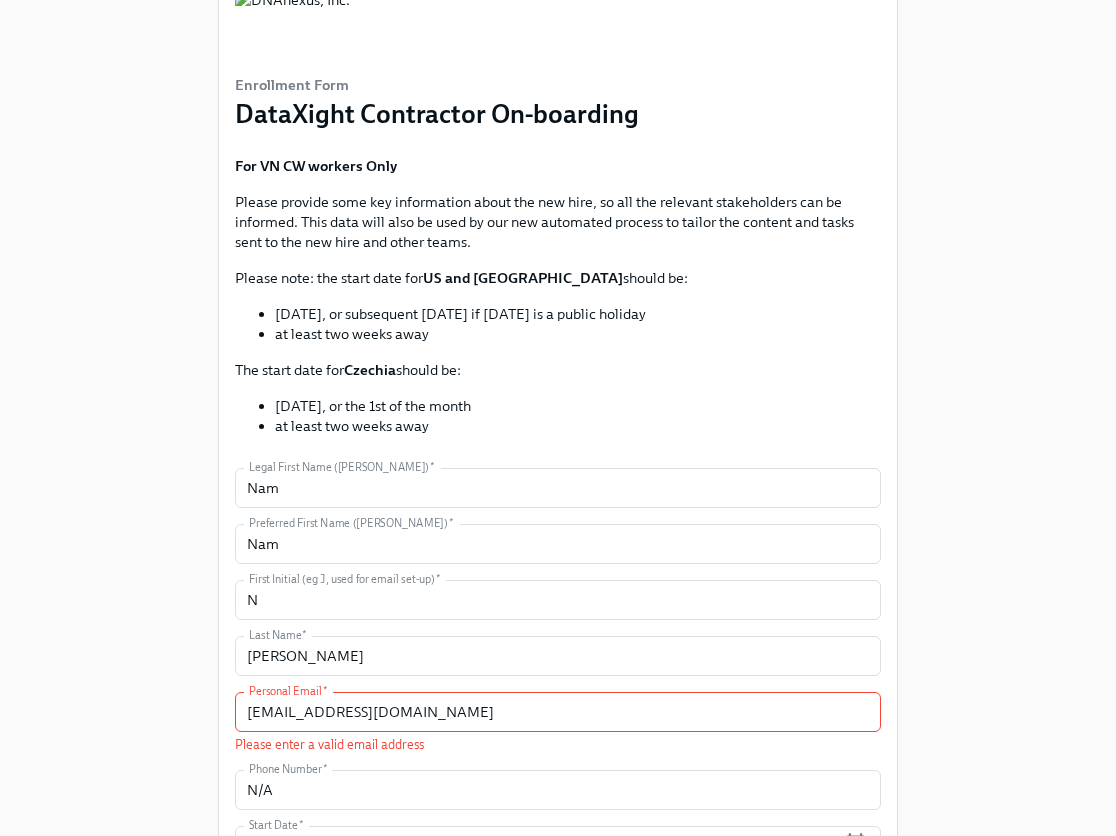 scroll, scrollTop: 330, scrollLeft: 0, axis: vertical 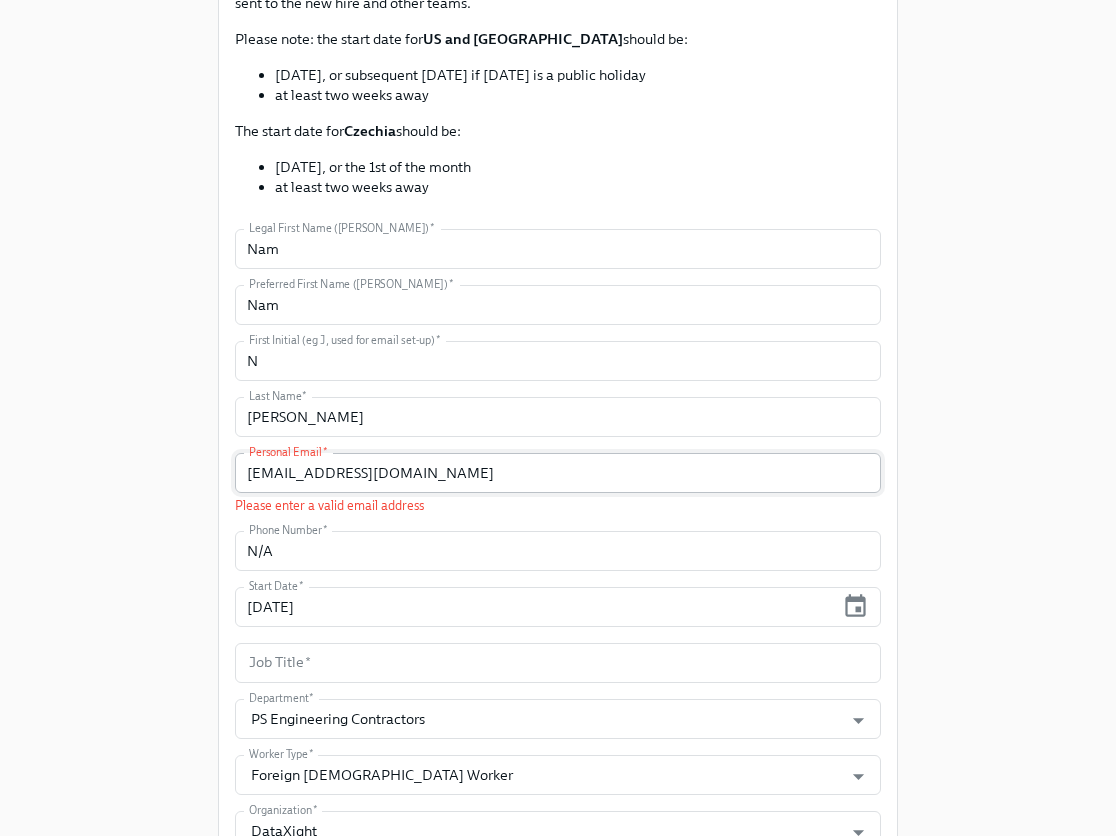 click on "[EMAIL_ADDRESS][DOMAIN_NAME]" at bounding box center (558, 473) 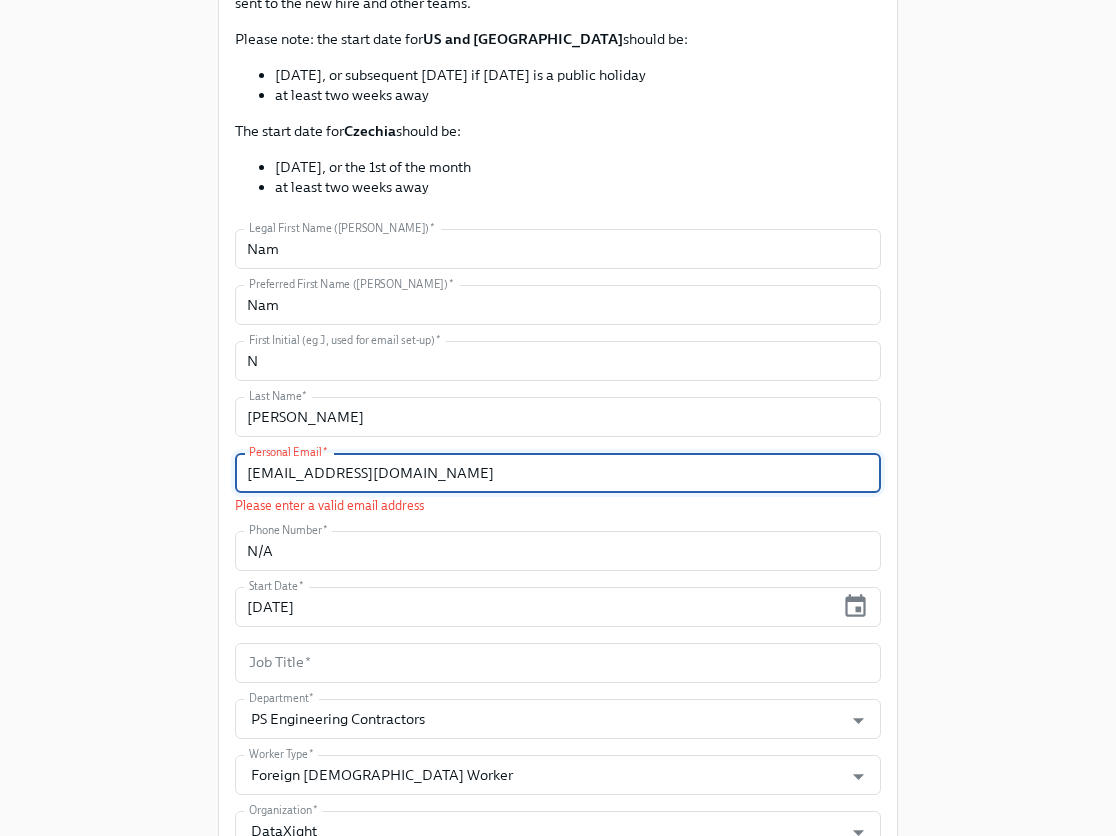 click on "[EMAIL_ADDRESS][DOMAIN_NAME]" at bounding box center (558, 473) 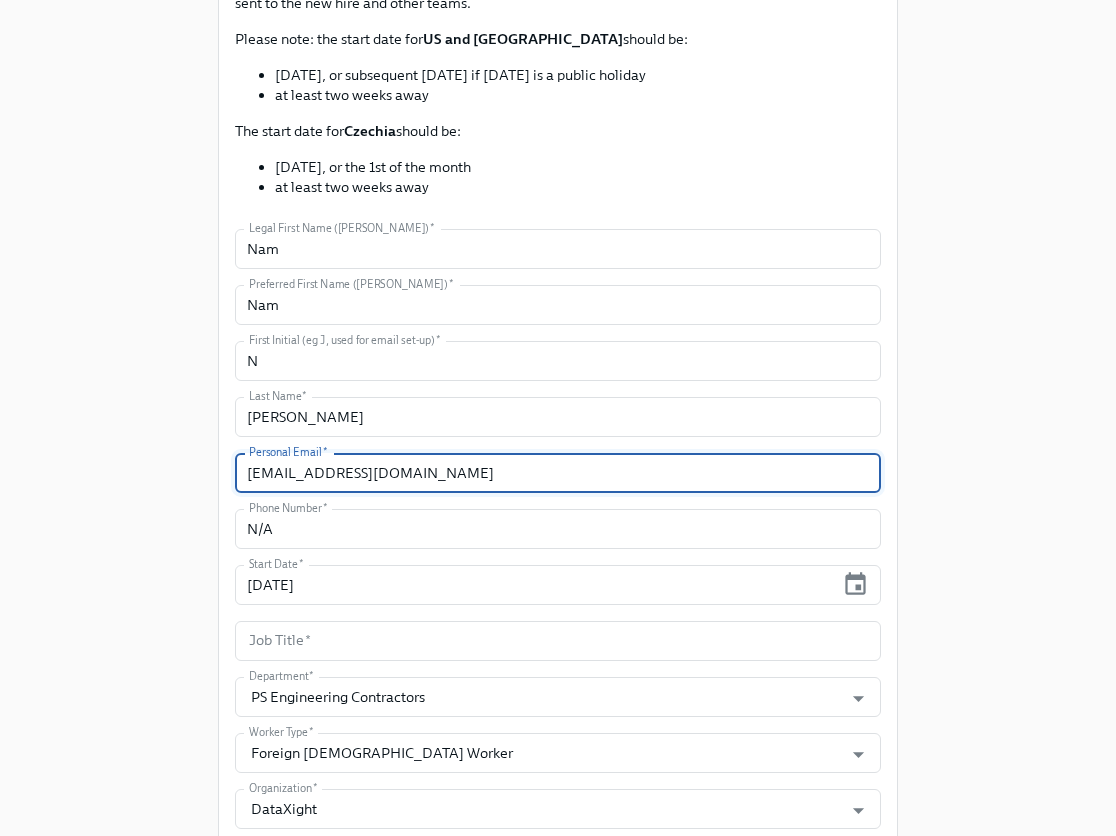 type on "[EMAIL_ADDRESS][DOMAIN_NAME]" 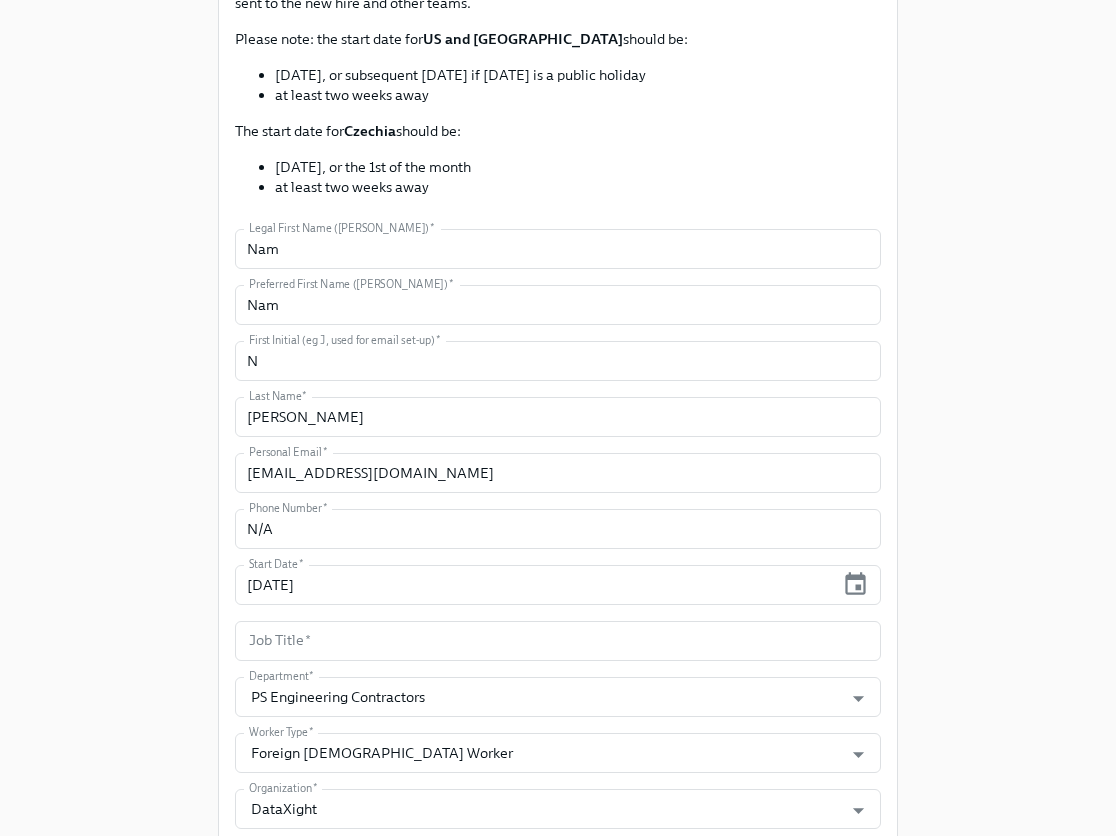 scroll, scrollTop: 740, scrollLeft: 0, axis: vertical 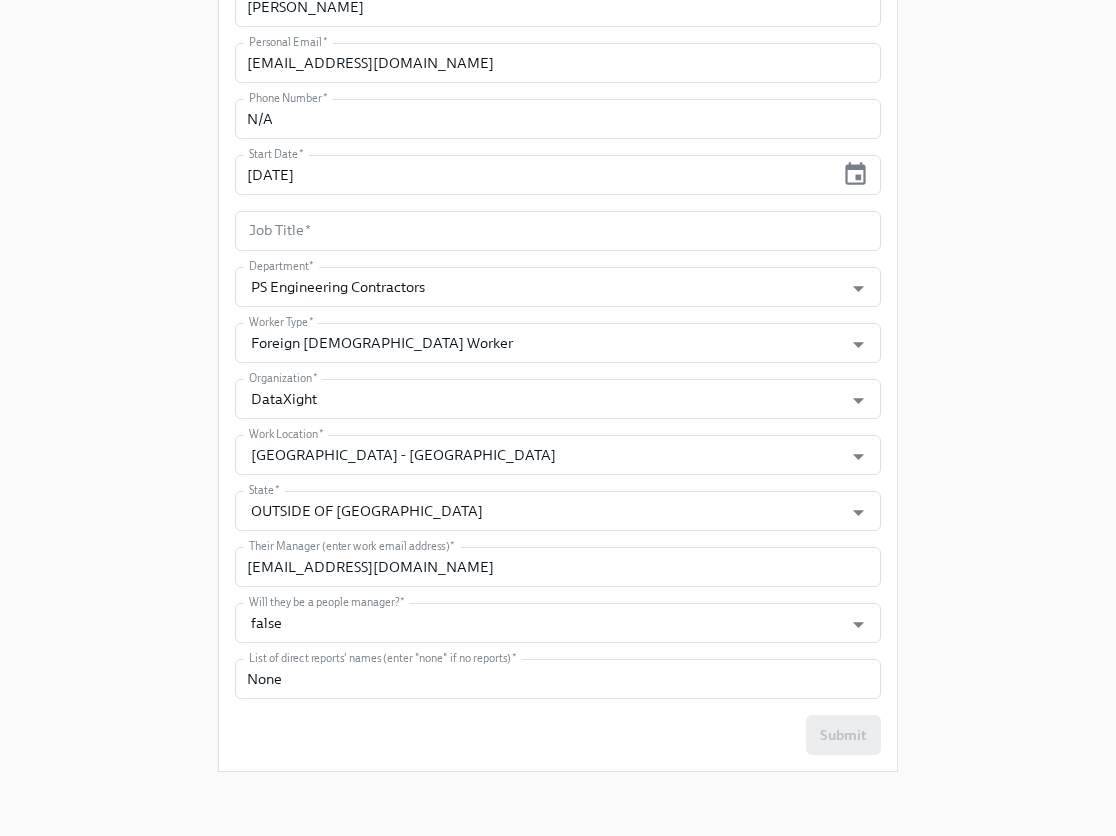 click on "Submit" at bounding box center (558, 735) 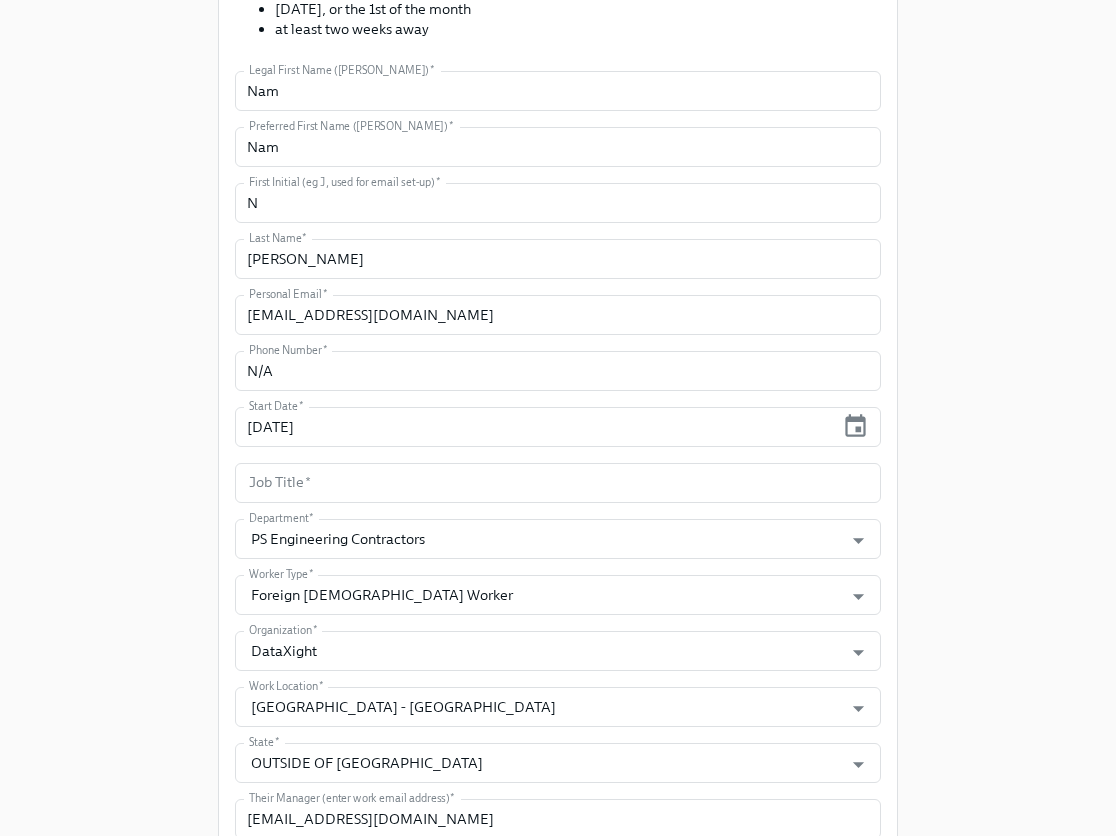 scroll, scrollTop: 740, scrollLeft: 0, axis: vertical 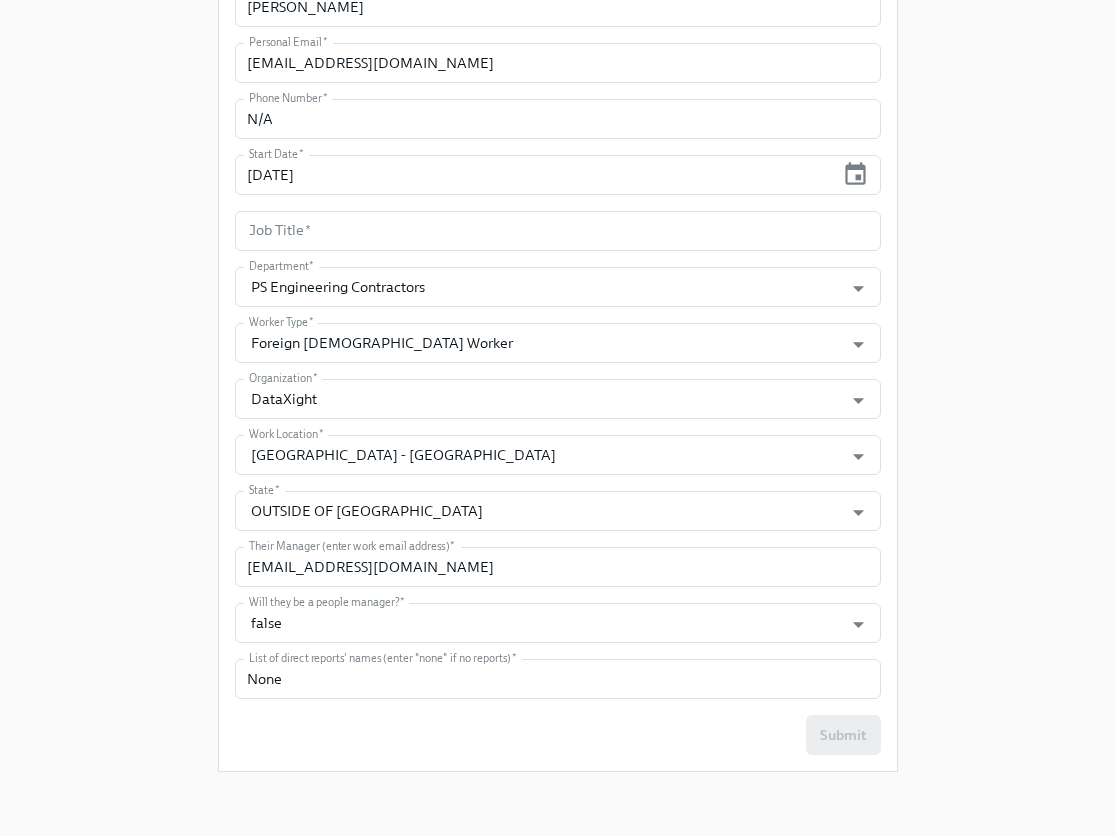 click on "Enrollment Form DataXight Contractor On-boarding For VN CW workers Only
Please provide some key information about the new hire, so all the relevant stakeholders can be informed. This data will also be used by our new automated process to tailor the content and tasks sent to the new hire and other teams.
Please note: the start date for  US and [GEOGRAPHIC_DATA]  should be:
[DATE], or subsequent [DATE] if [DATE] is a public holiday
at least two weeks away
The start date for  [GEOGRAPHIC_DATA]  should be:
[DATE], or the 1st of the month
at least two weeks away
Legal First Name ([PERSON_NAME])   * Nam Legal First Name ([PERSON_NAME])  * Preferred First Name ([PERSON_NAME])   * Nam Preferred First Name ([PERSON_NAME])  * First Initial (eg J, used for email set-up)   * N First Initial (eg J, used for email set-up)  * Last Name   * [PERSON_NAME] Last Name  * Personal Email   * [EMAIL_ADDRESS][DOMAIN_NAME] Personal Email  * Phone Number   * N/A Phone Number  * Start Date   * [DATE] Start Date  * Job Title   * Job Title  *" at bounding box center (558, 40) 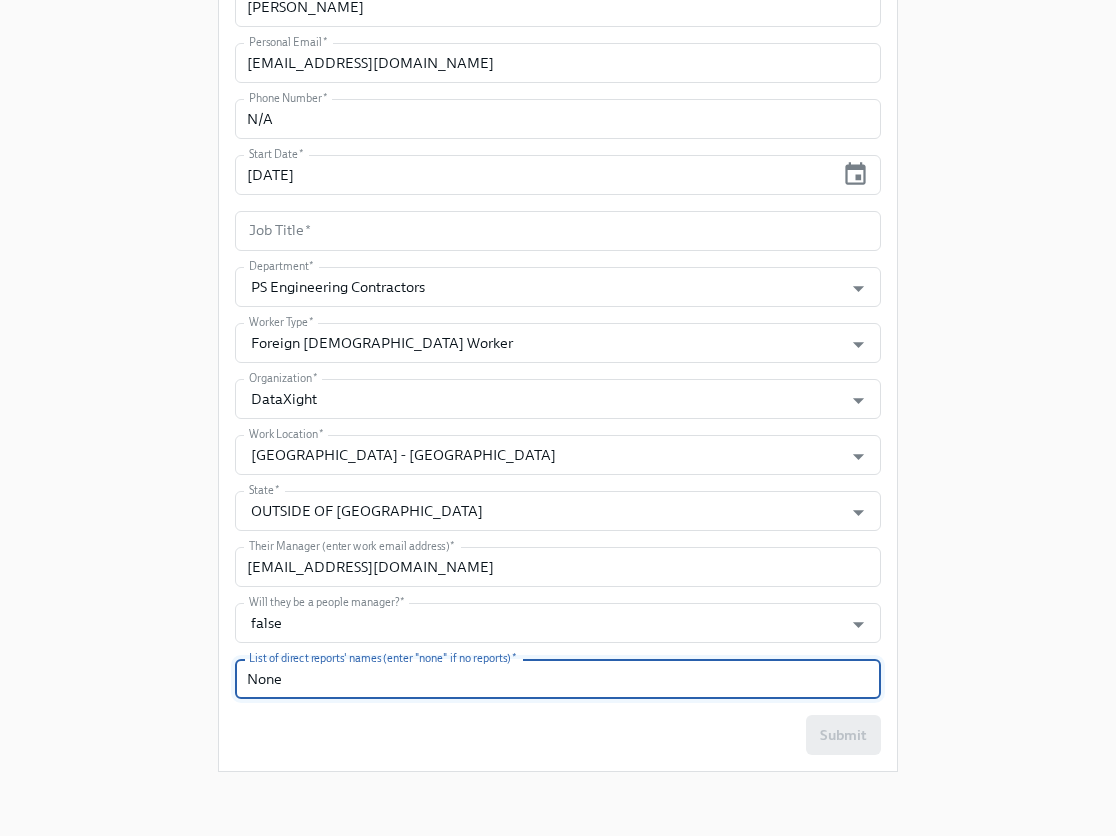 click on "None" at bounding box center (558, 679) 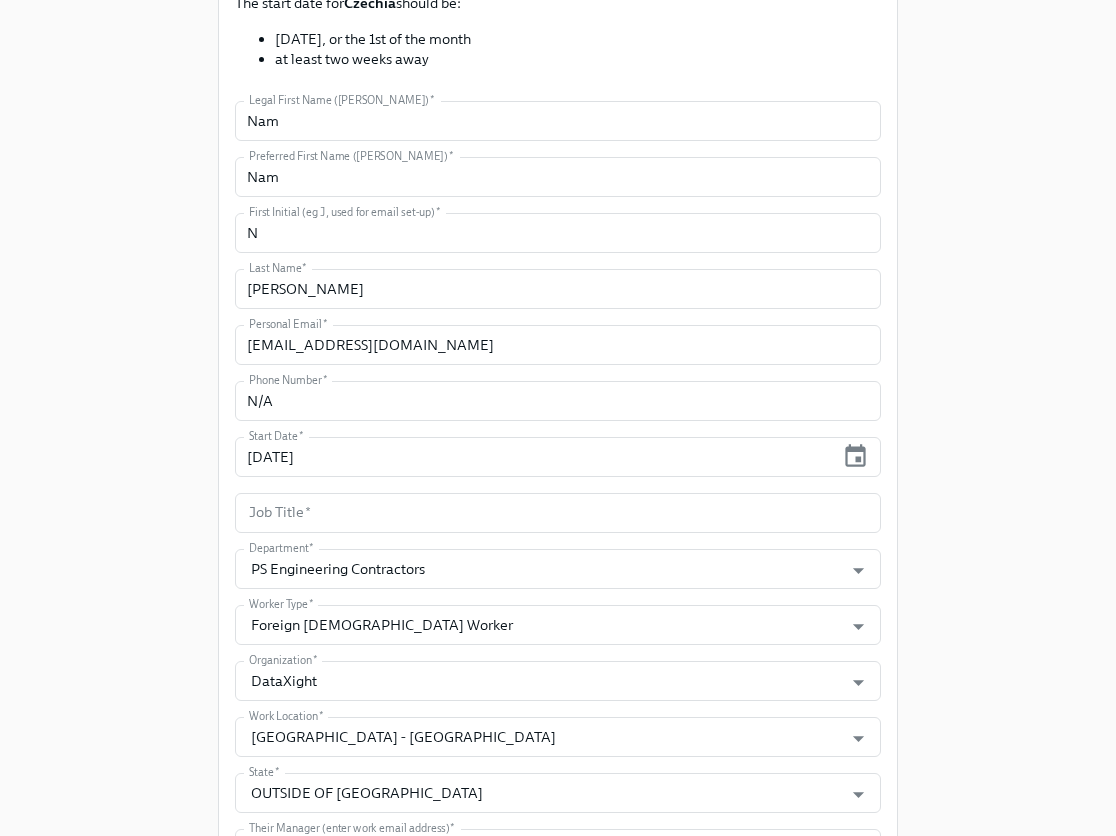scroll, scrollTop: 337, scrollLeft: 0, axis: vertical 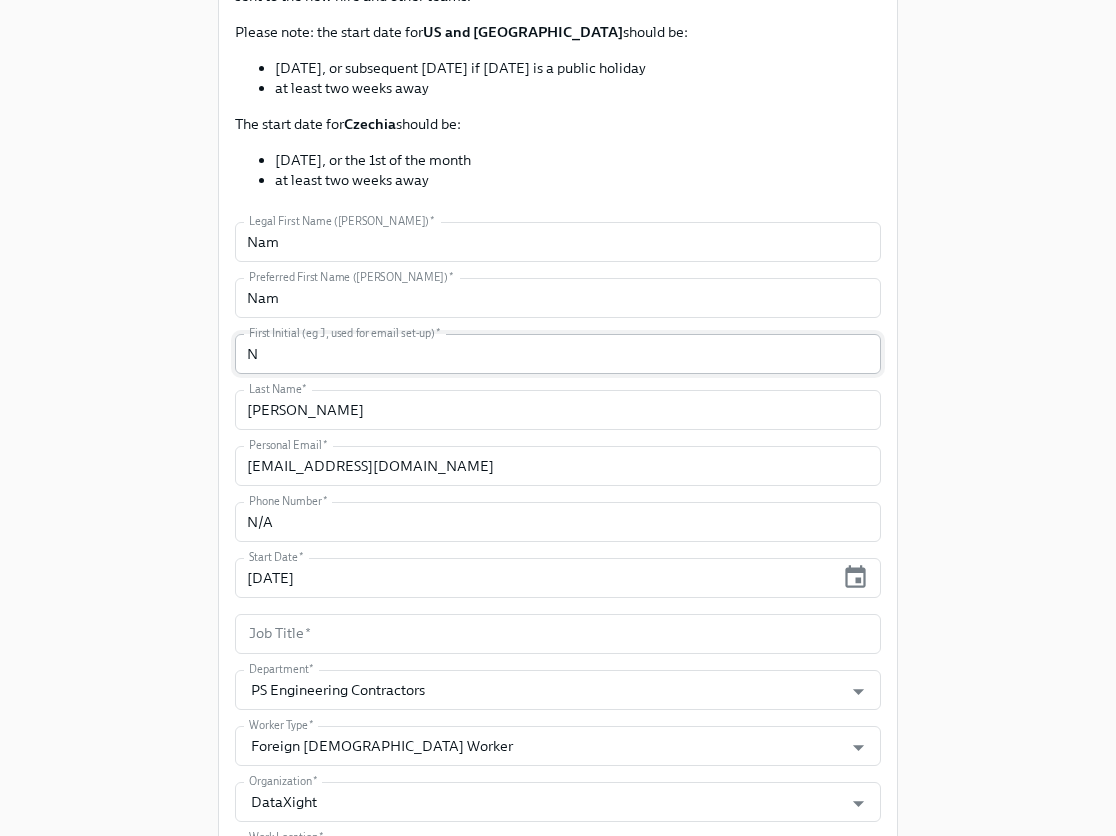 click on "N" at bounding box center (558, 354) 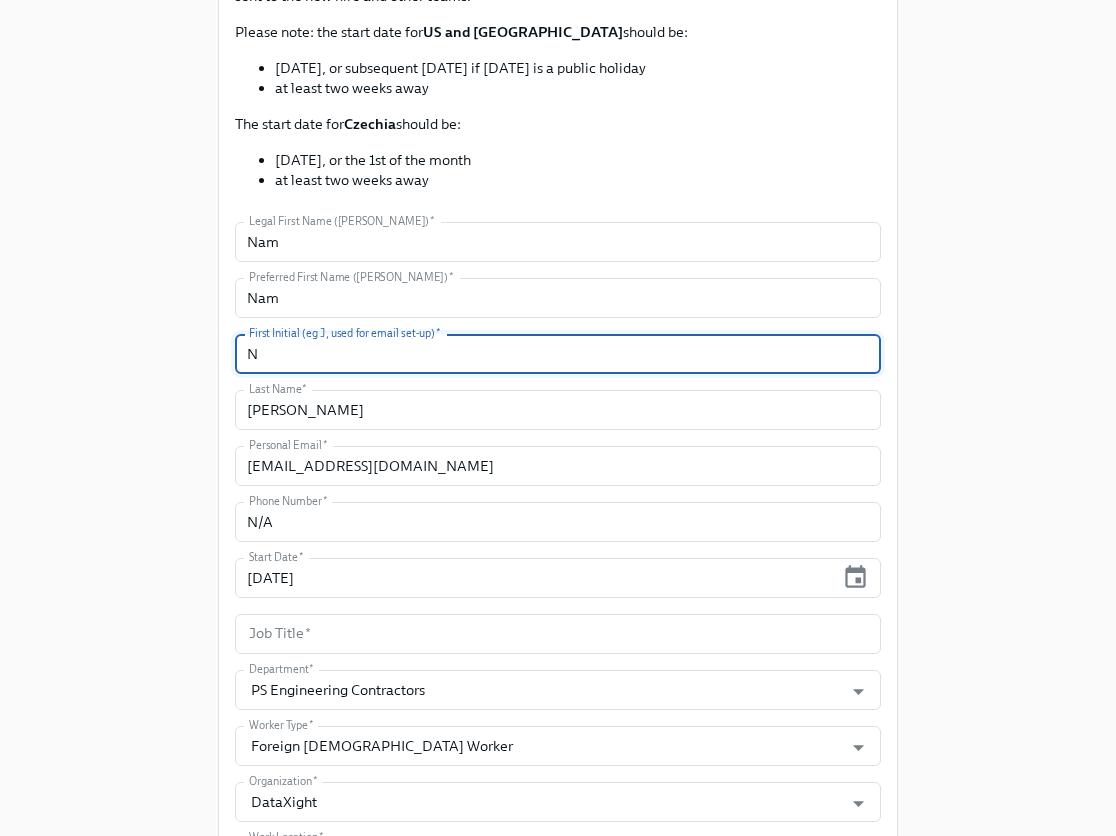 click on "N" at bounding box center (558, 354) 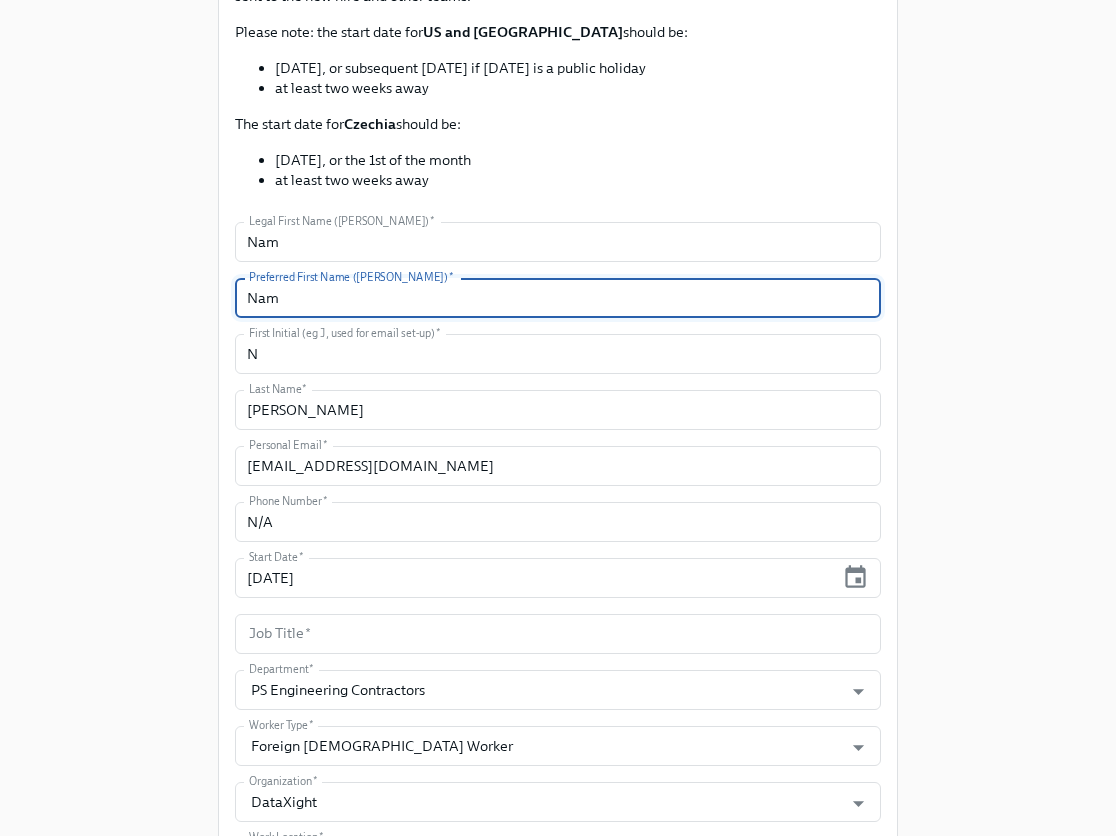 click on "Nam" at bounding box center (558, 298) 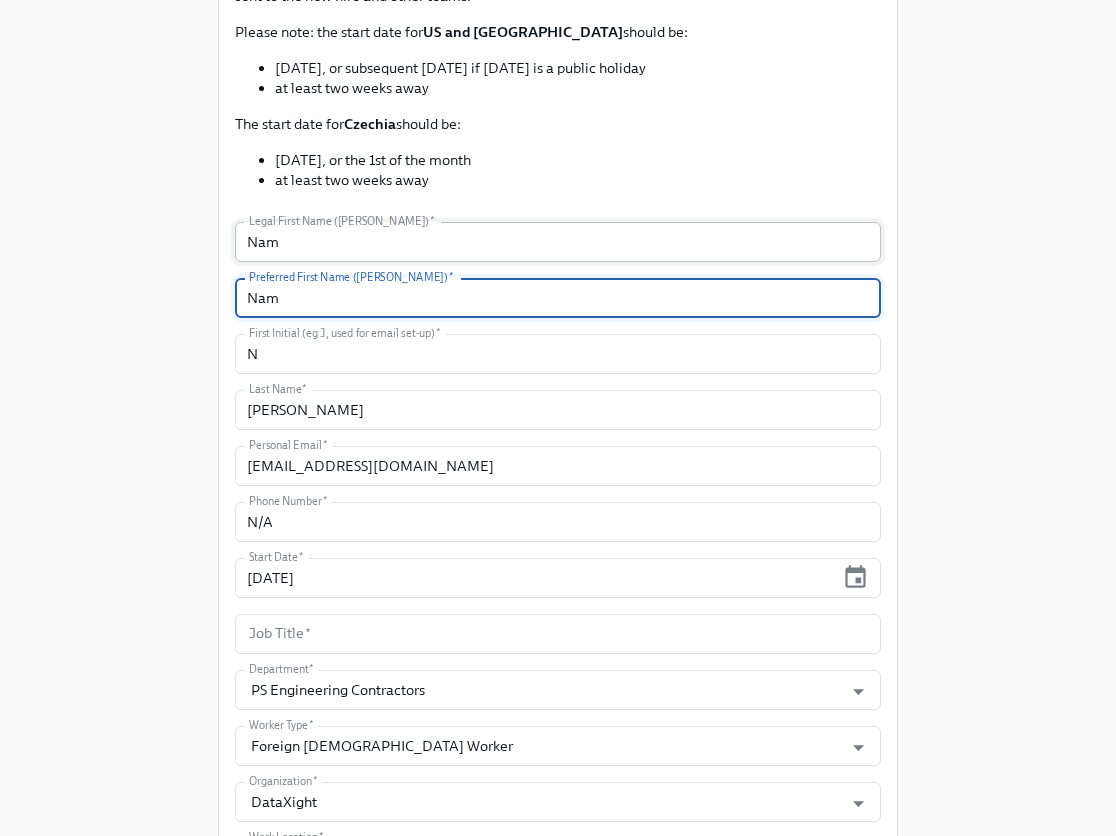 click on "Nam" at bounding box center [558, 242] 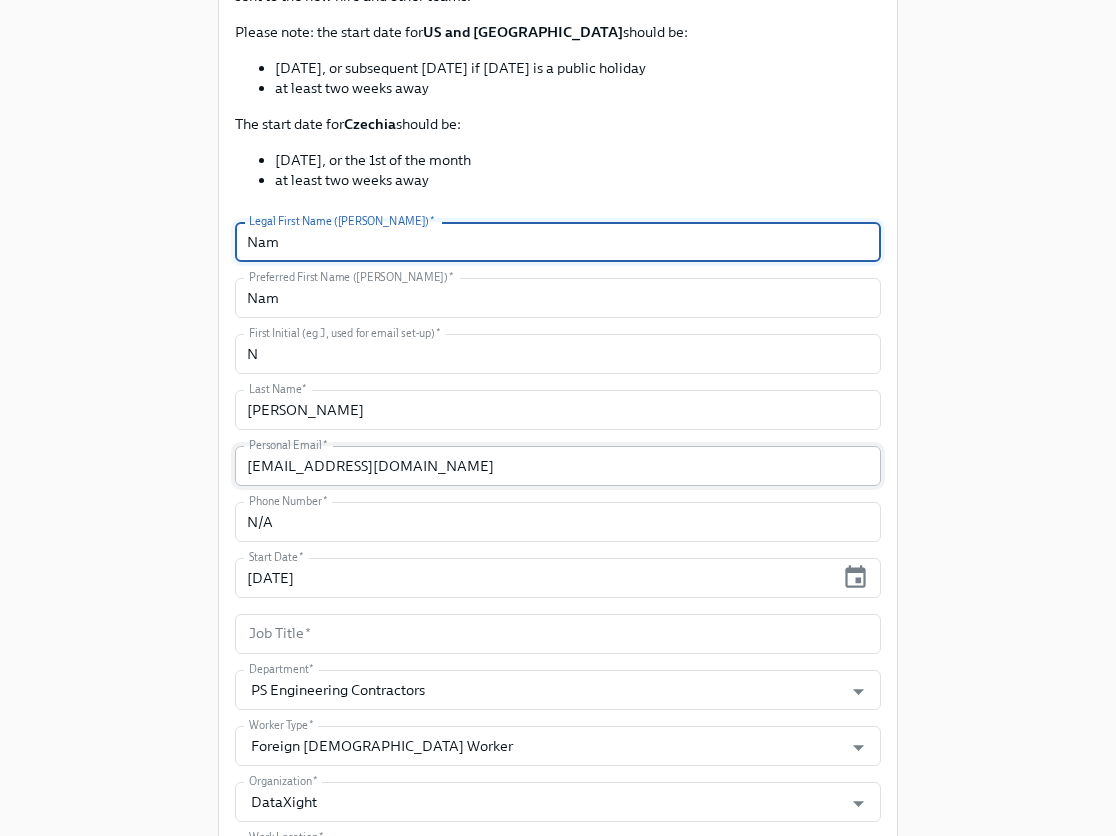click on "[EMAIL_ADDRESS][DOMAIN_NAME]" at bounding box center (558, 466) 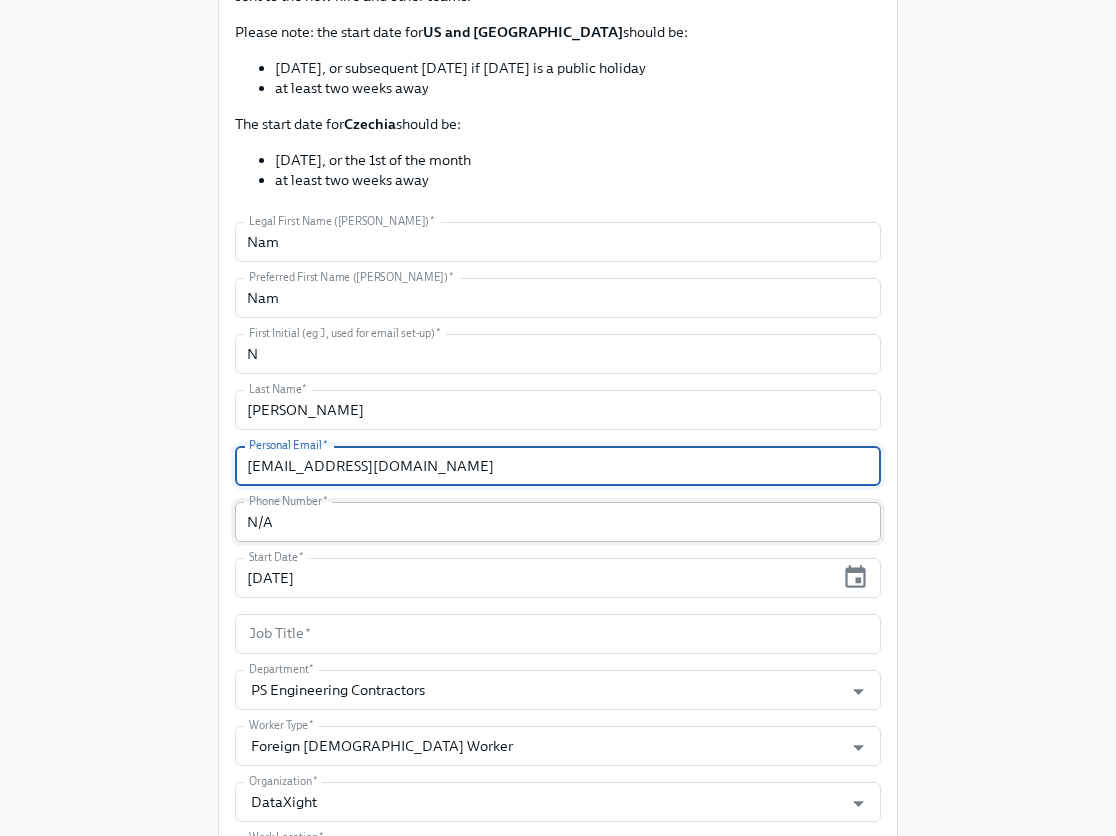 scroll, scrollTop: 349, scrollLeft: 0, axis: vertical 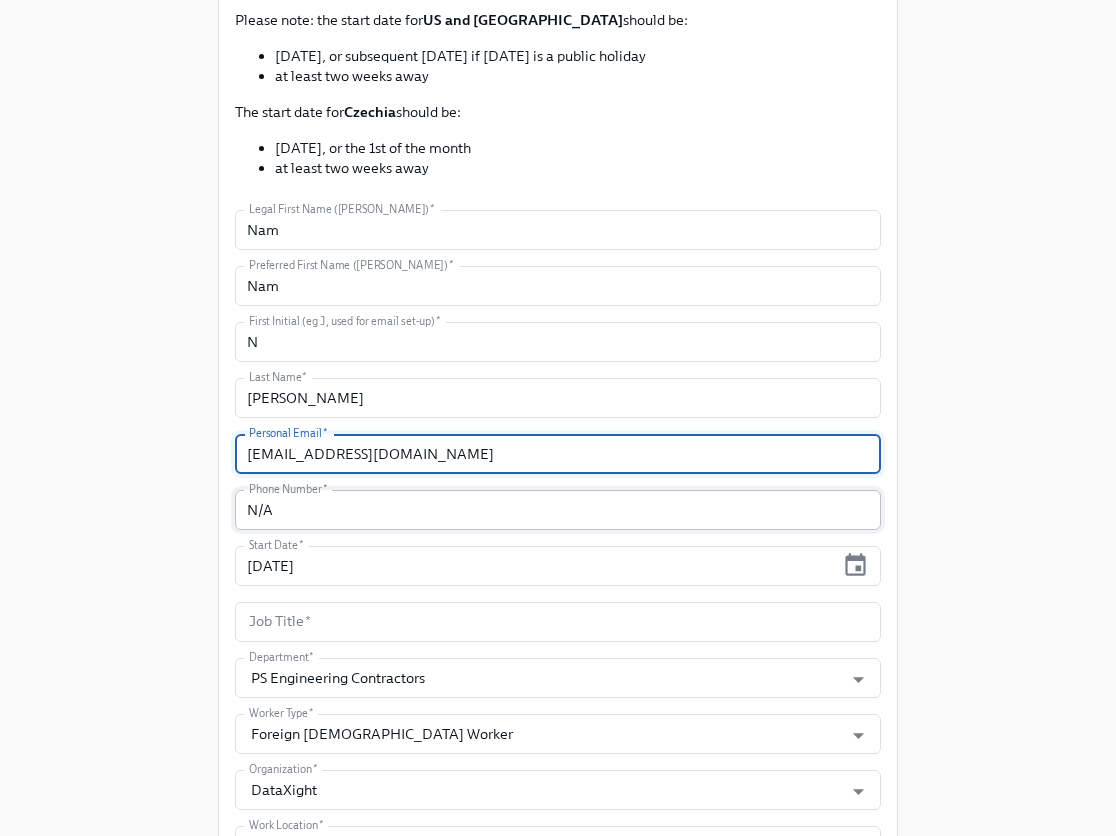 click on "N/A" at bounding box center (558, 510) 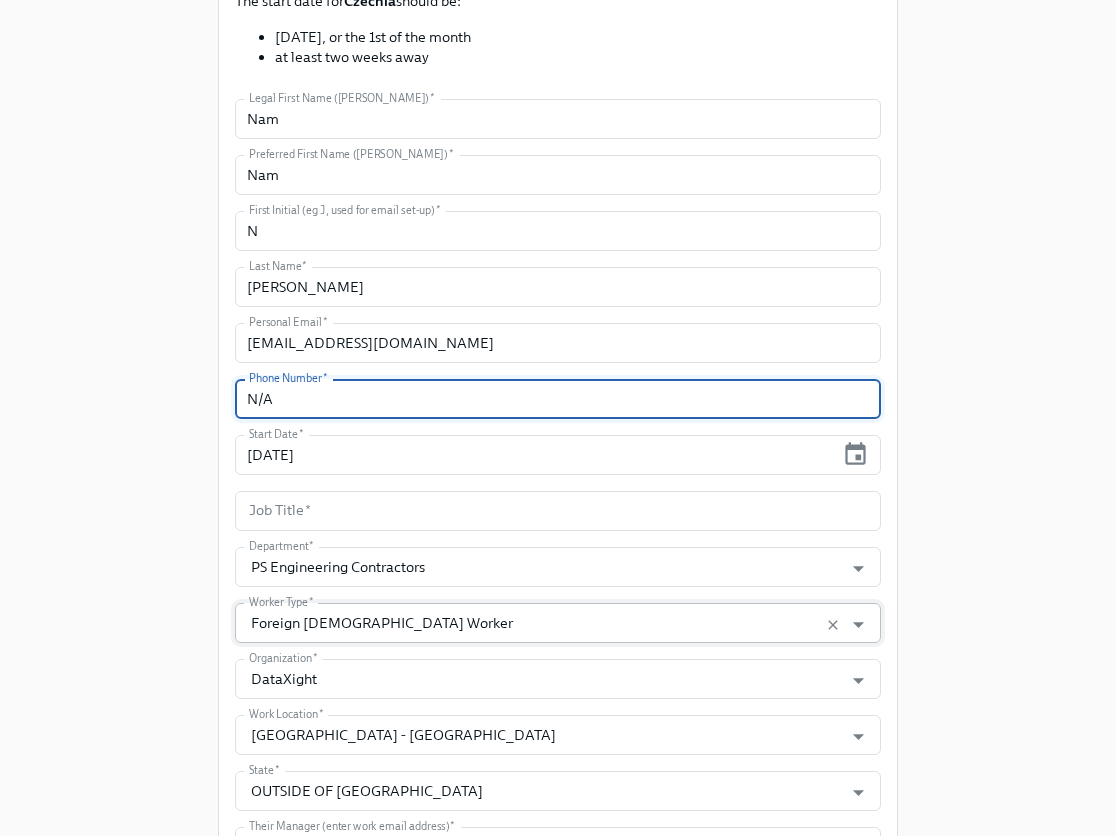 scroll, scrollTop: 563, scrollLeft: 0, axis: vertical 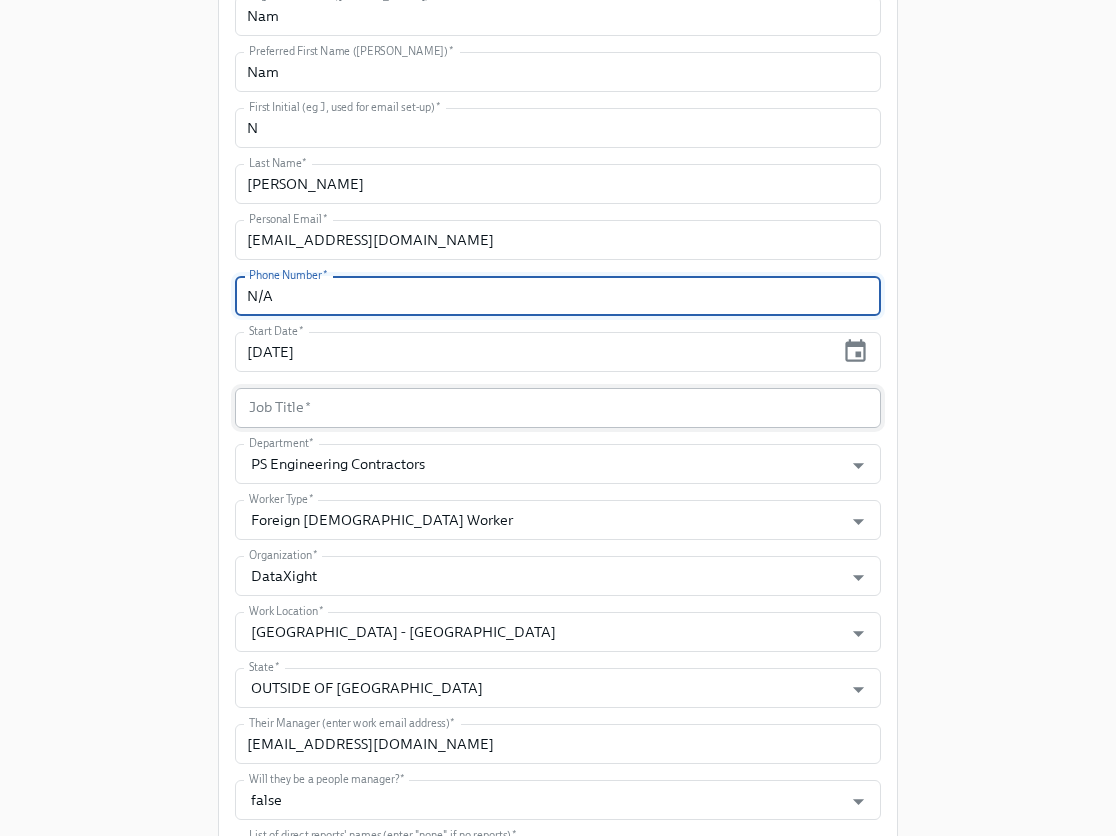 click at bounding box center (558, 408) 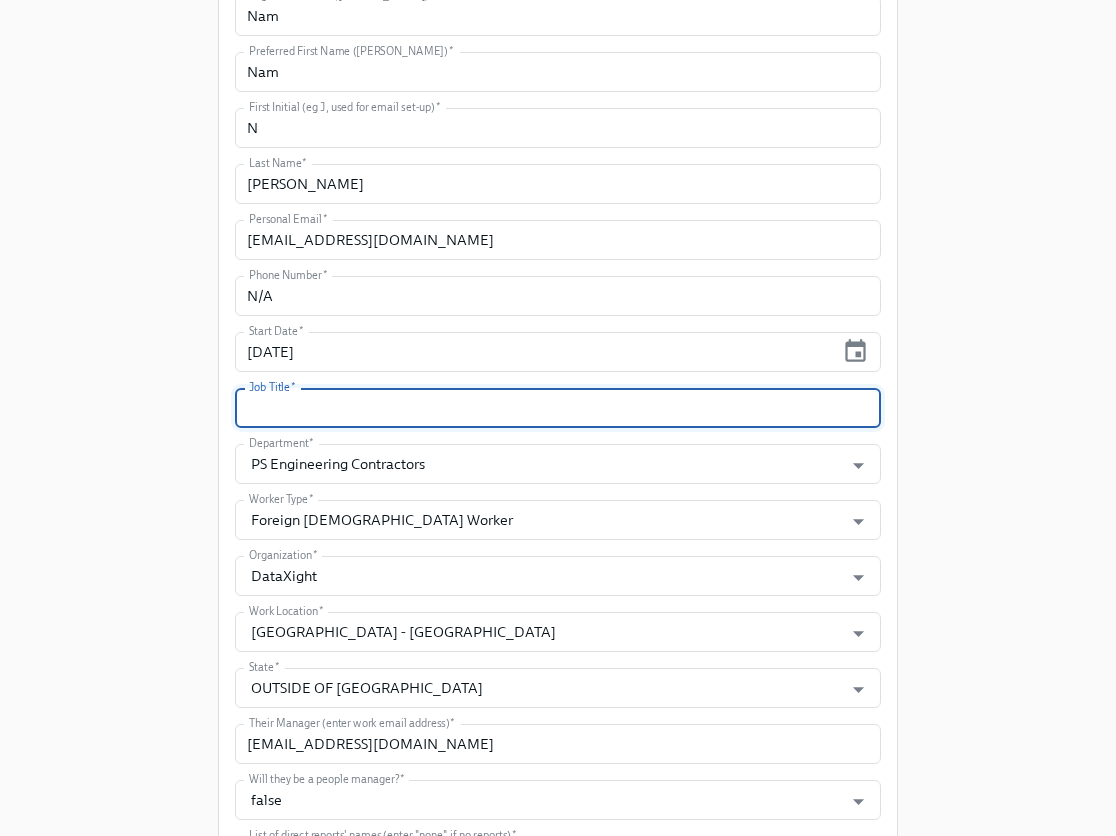 paste on "Senior Software Engineer" 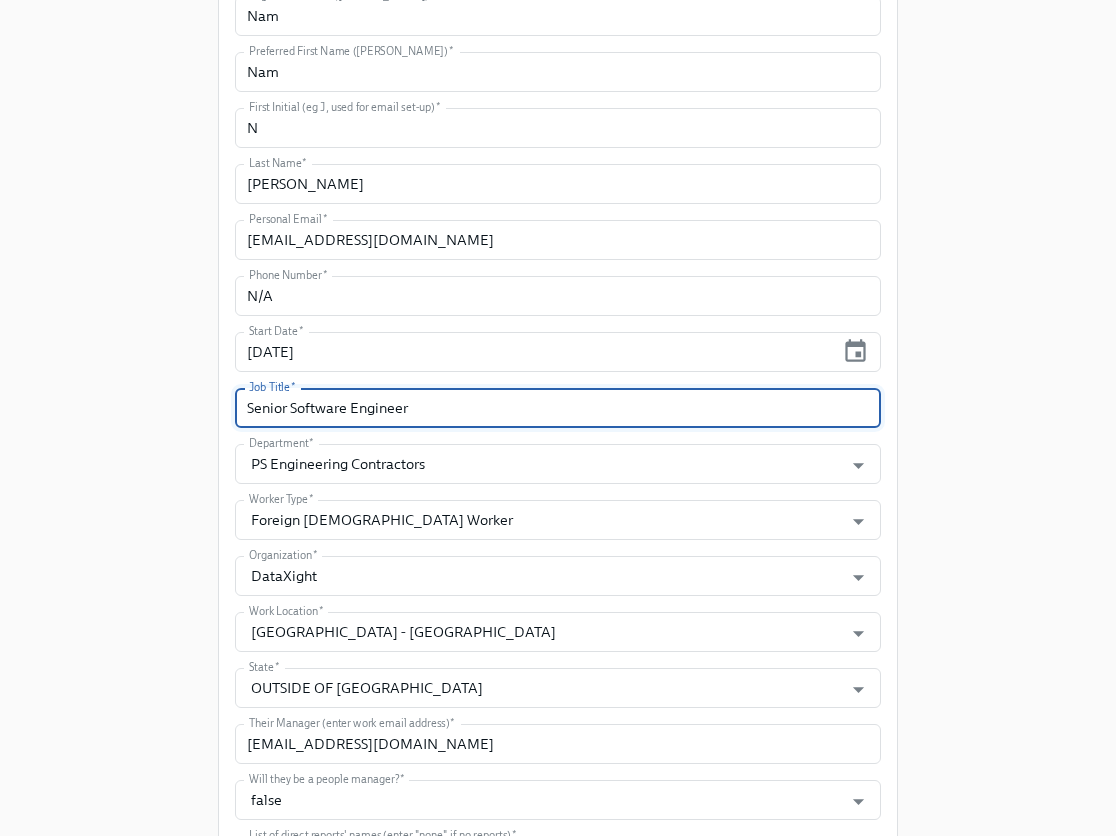 type on "Senior Software Engineer" 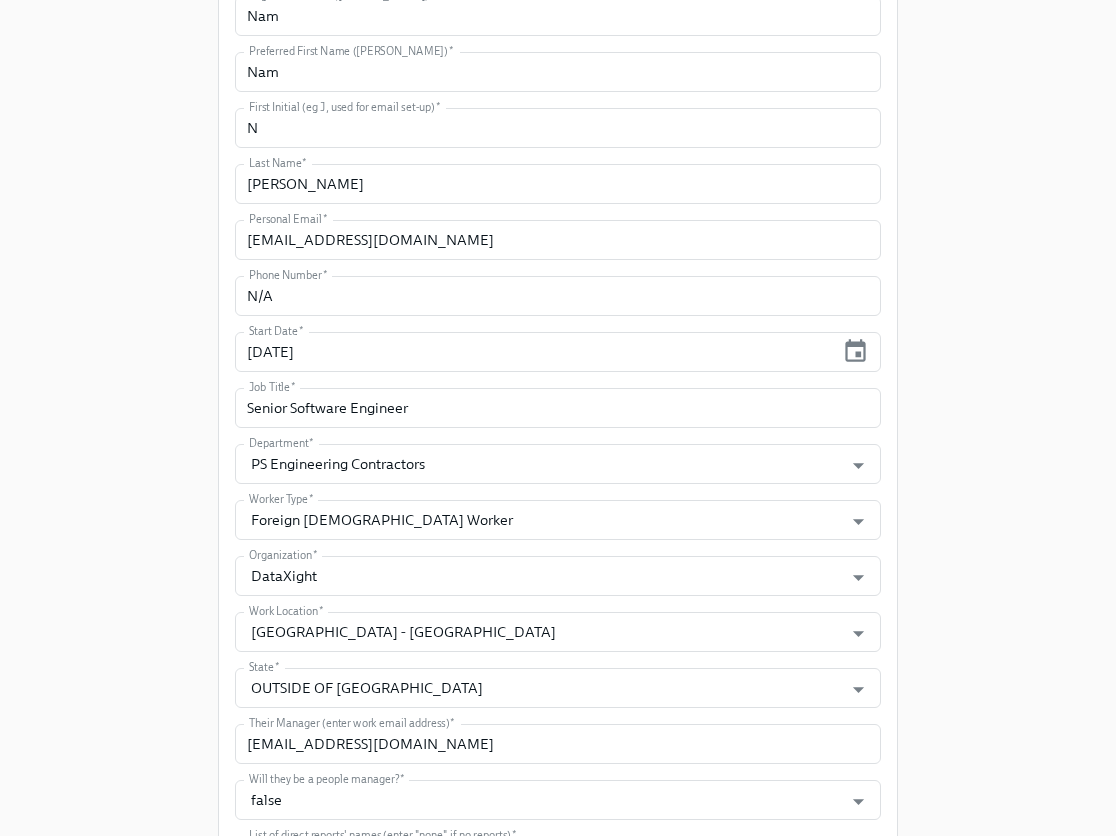 scroll, scrollTop: 740, scrollLeft: 0, axis: vertical 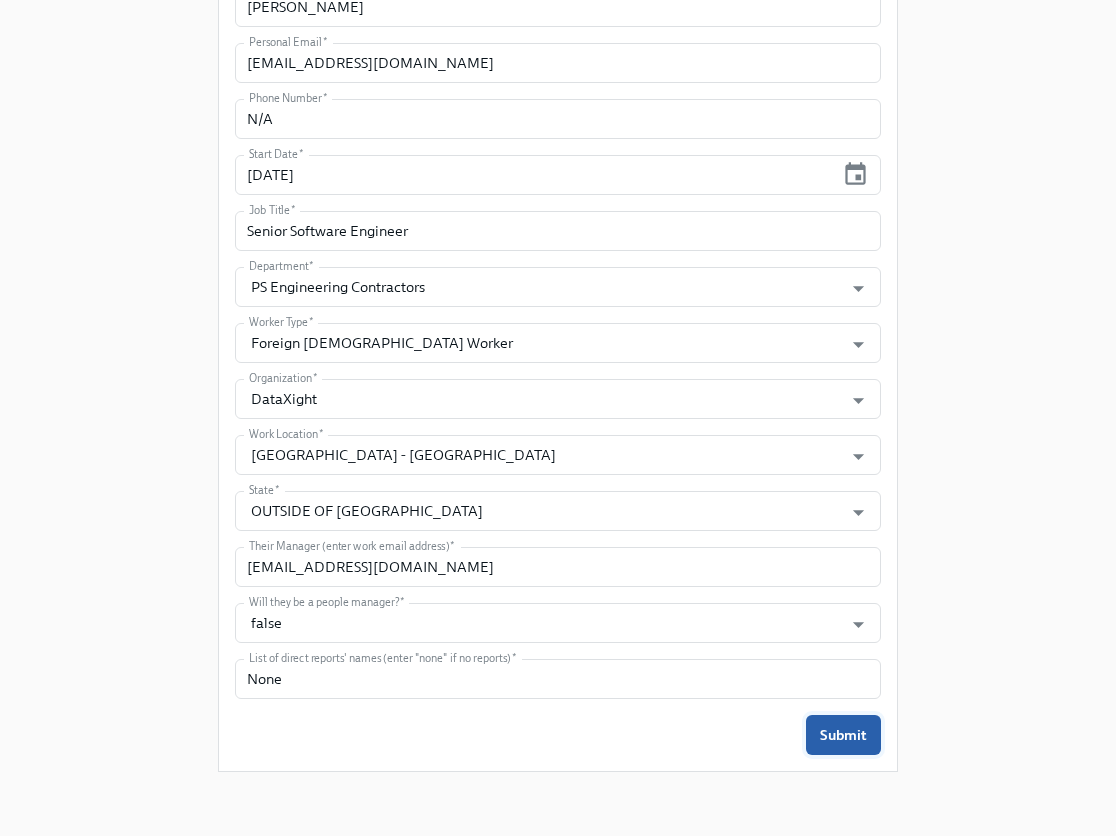 click on "Submit" at bounding box center (843, 735) 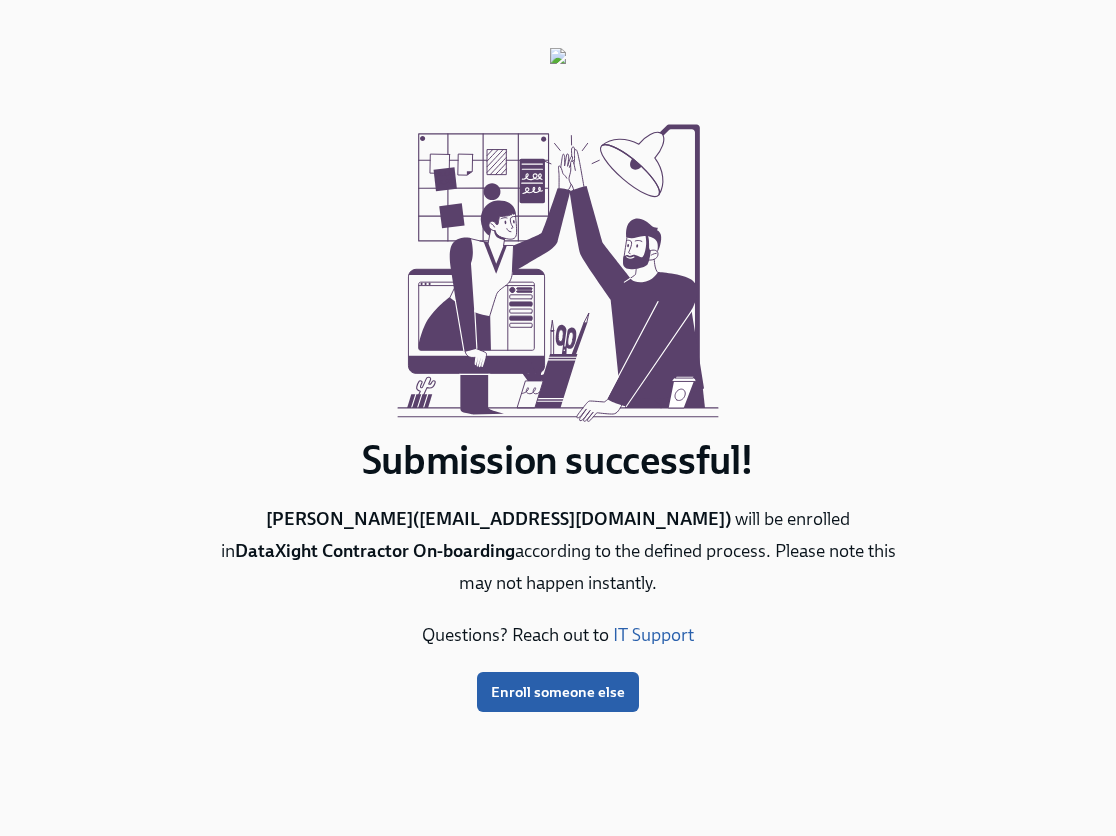scroll, scrollTop: 0, scrollLeft: 0, axis: both 